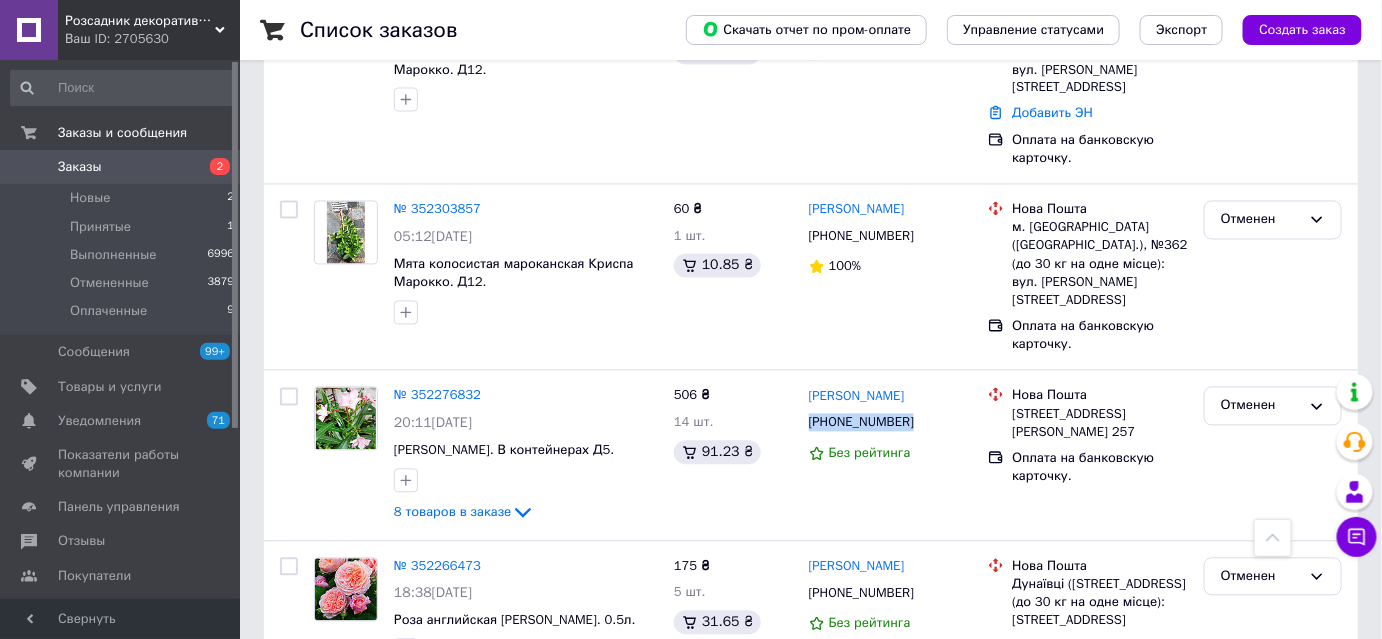 scroll, scrollTop: 1181, scrollLeft: 0, axis: vertical 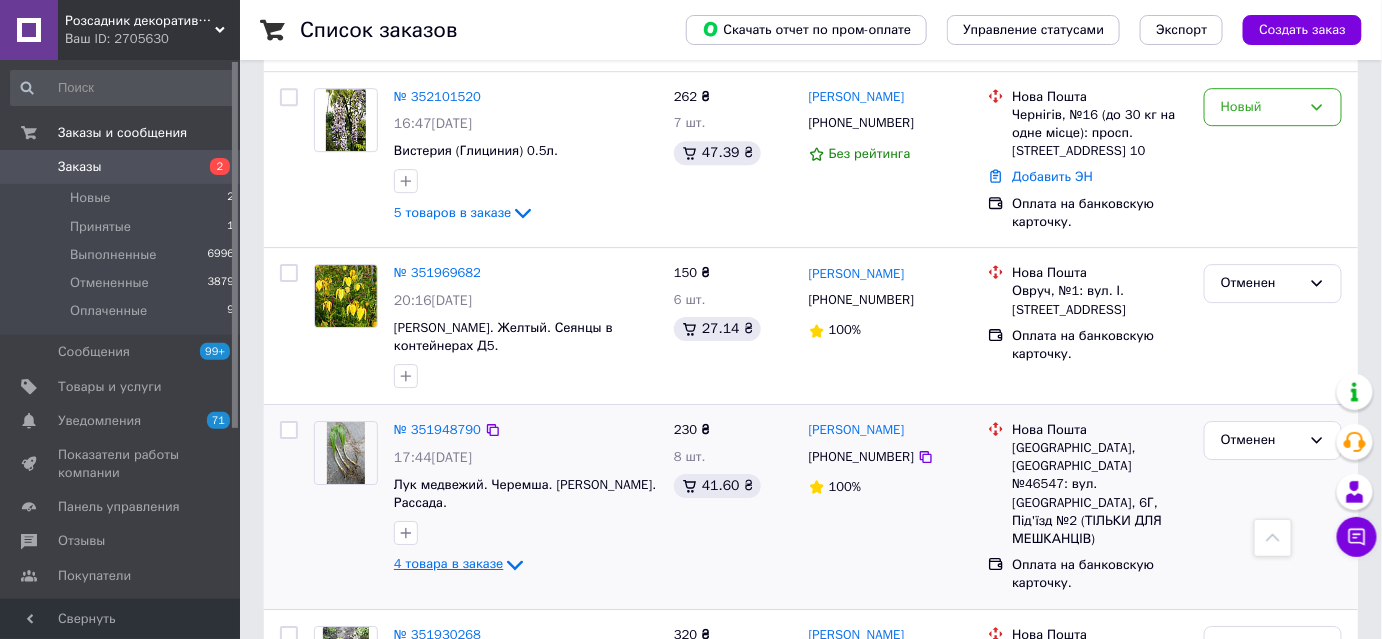 click on "4 товара в заказе" at bounding box center (448, 563) 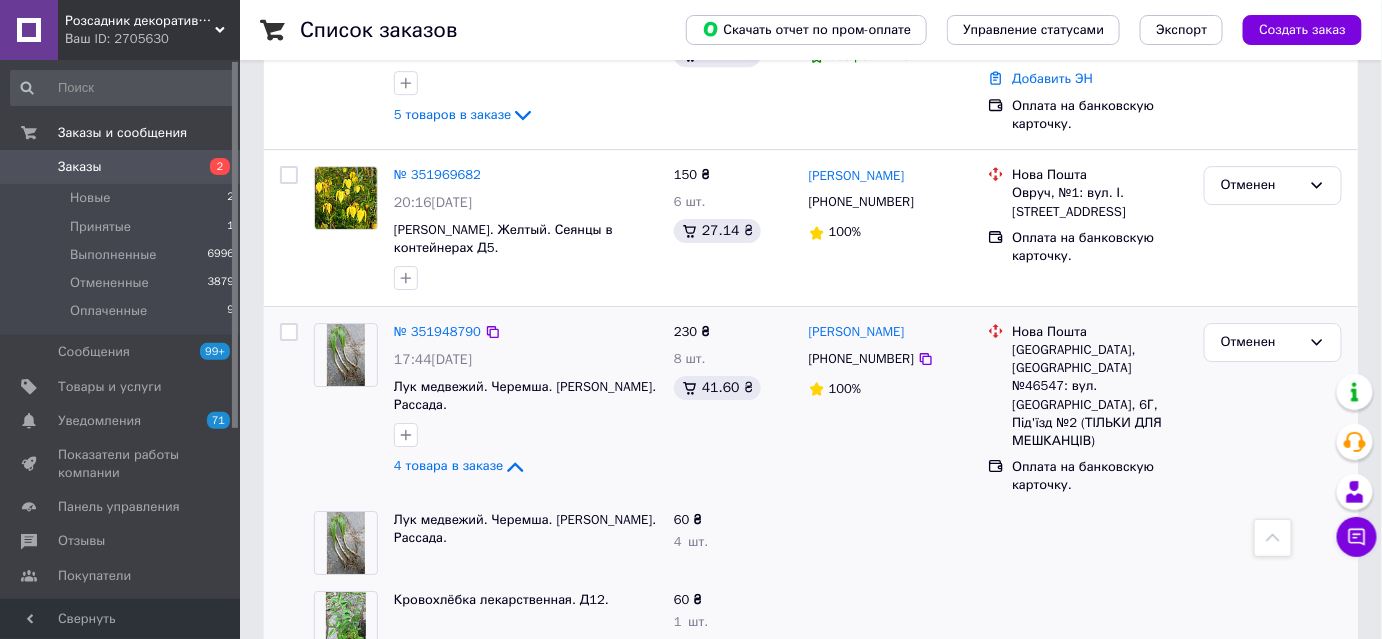 scroll, scrollTop: 2065, scrollLeft: 0, axis: vertical 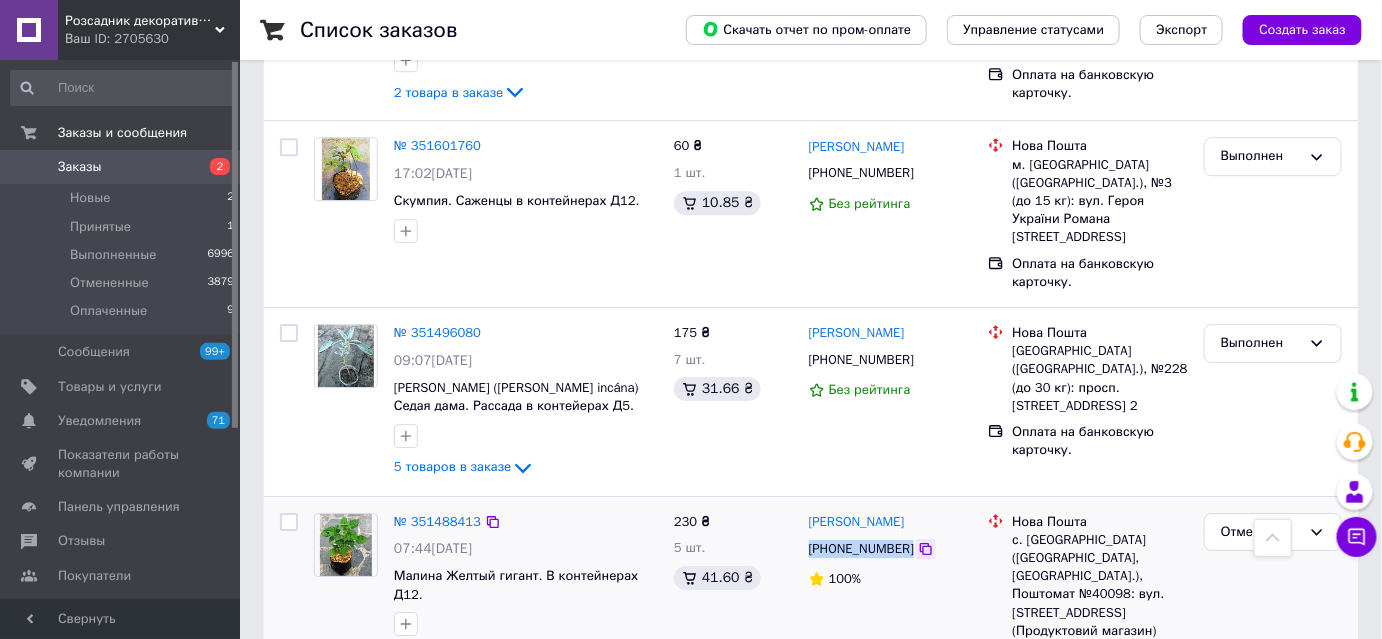 drag, startPoint x: 810, startPoint y: 345, endPoint x: 904, endPoint y: 341, distance: 94.08507 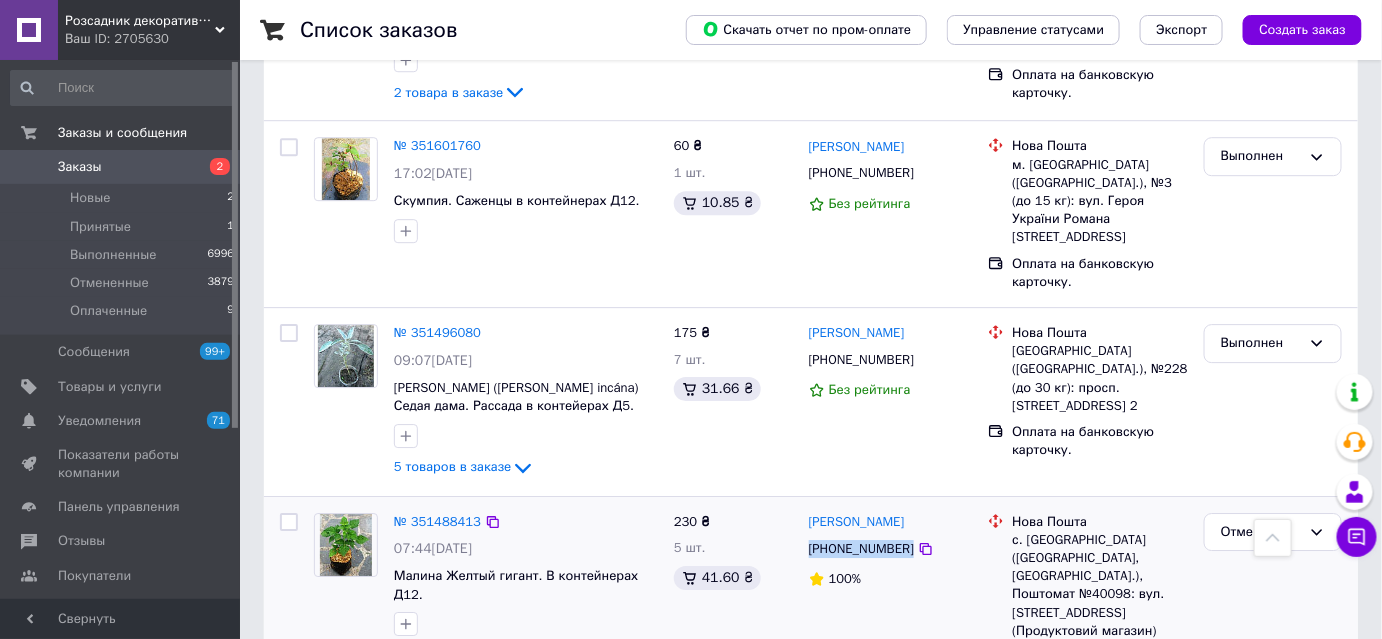 copy on "[PHONE_NUMBER]" 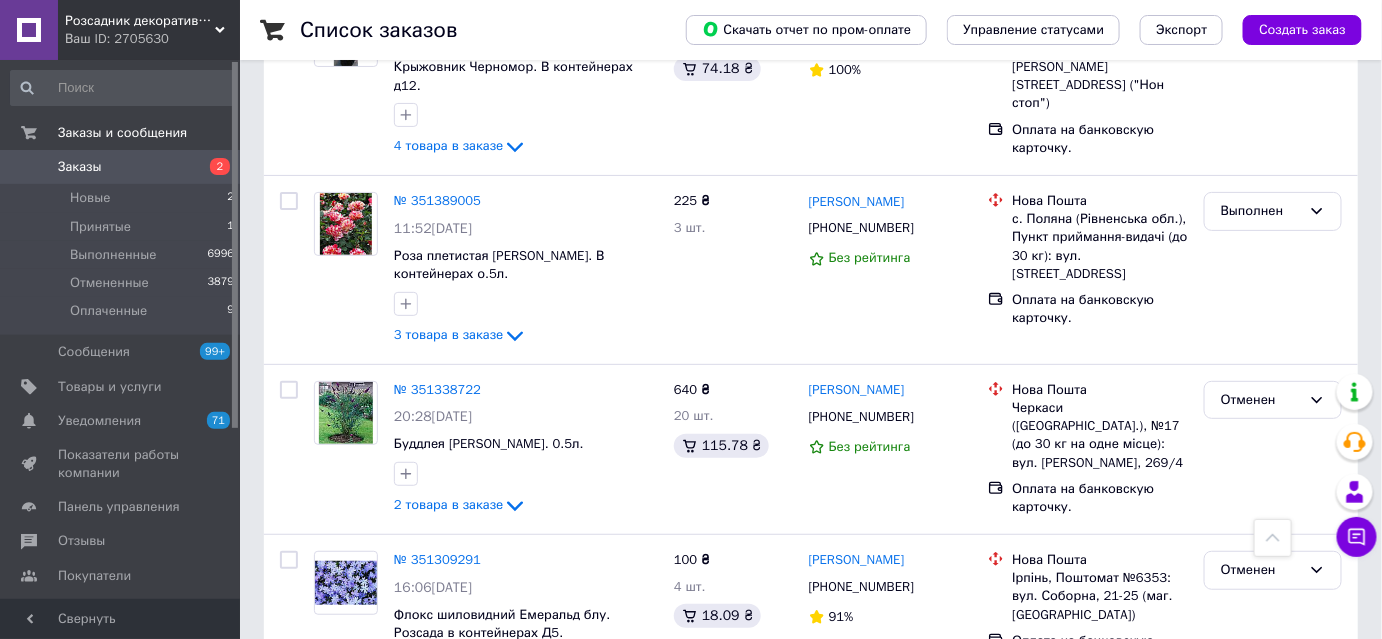 scroll, scrollTop: 98, scrollLeft: 0, axis: vertical 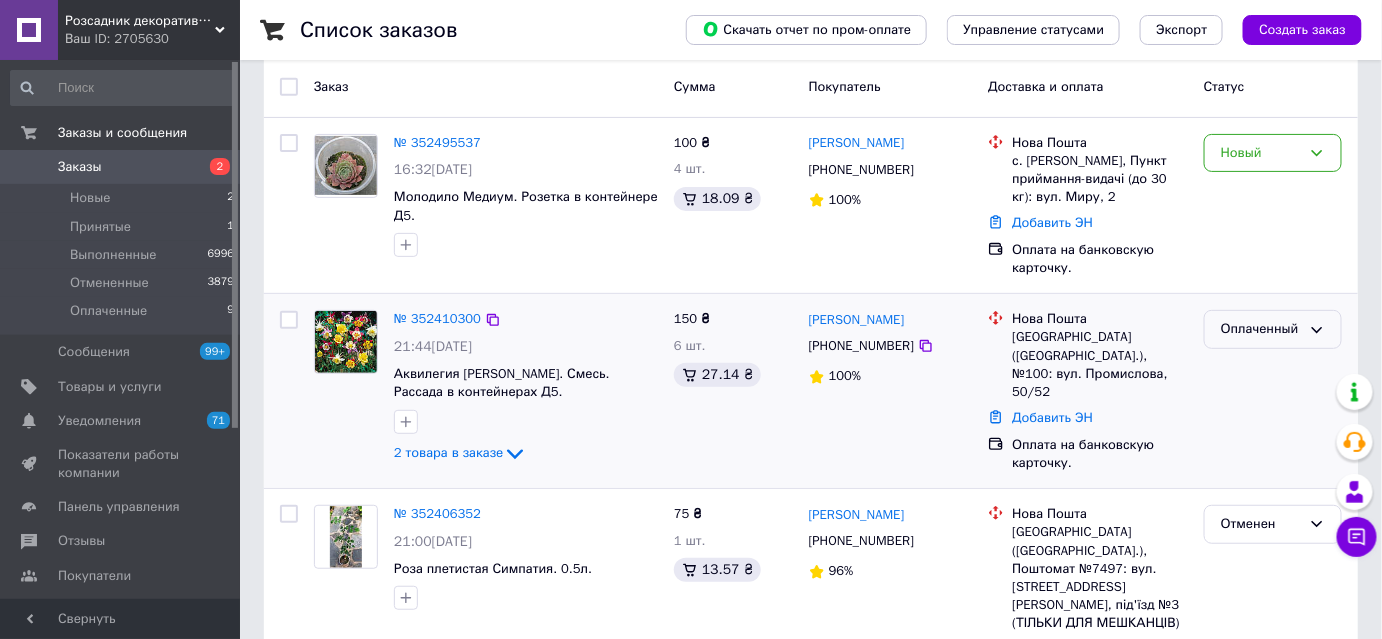 click on "Оплаченный" at bounding box center [1261, 329] 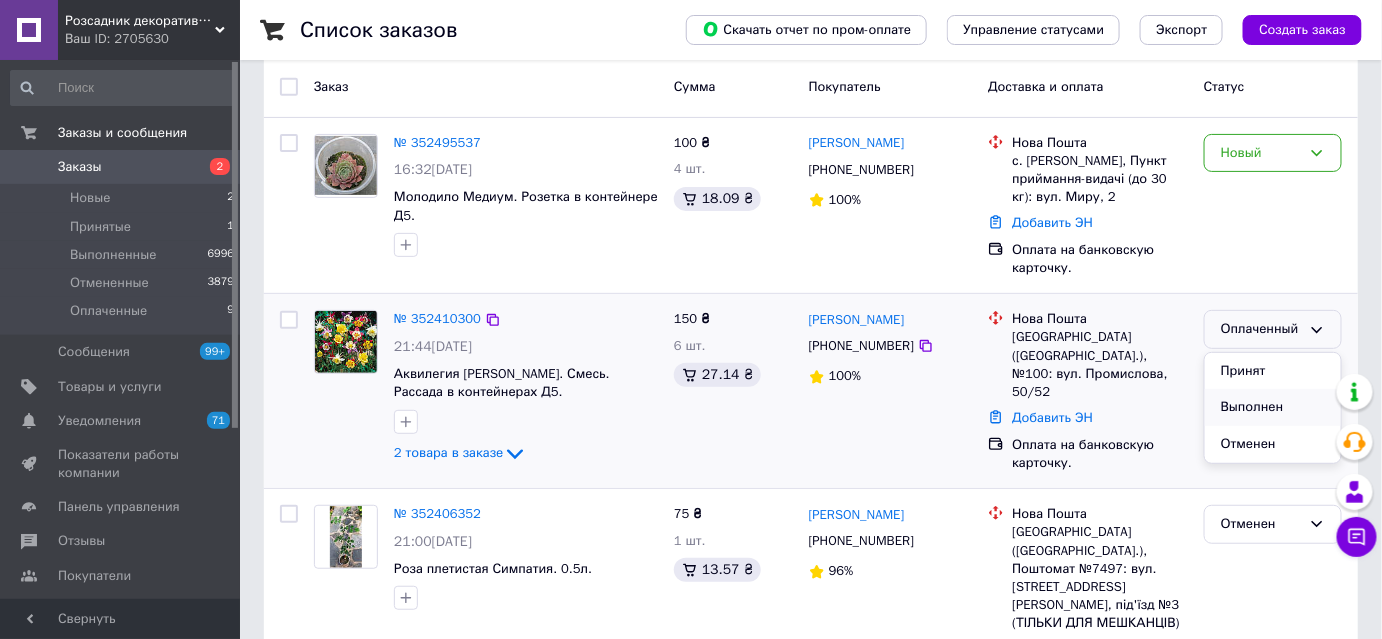 click on "Выполнен" at bounding box center (1273, 407) 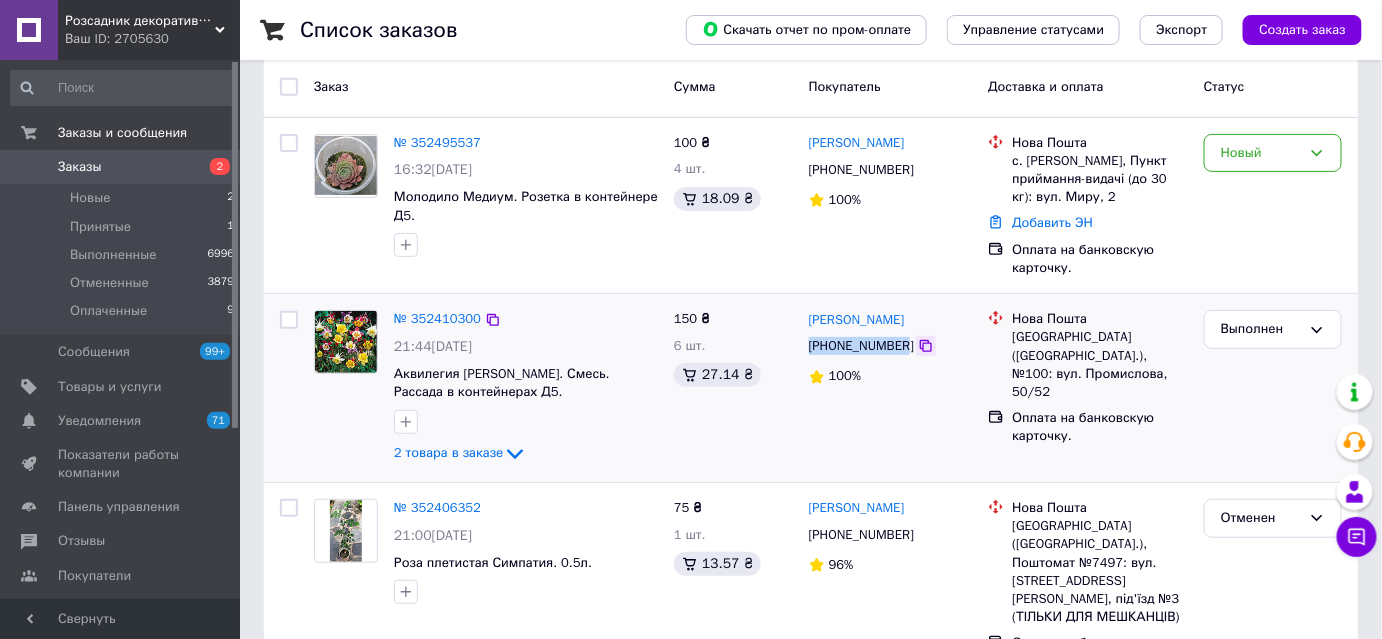 drag, startPoint x: 810, startPoint y: 350, endPoint x: 903, endPoint y: 337, distance: 93.904205 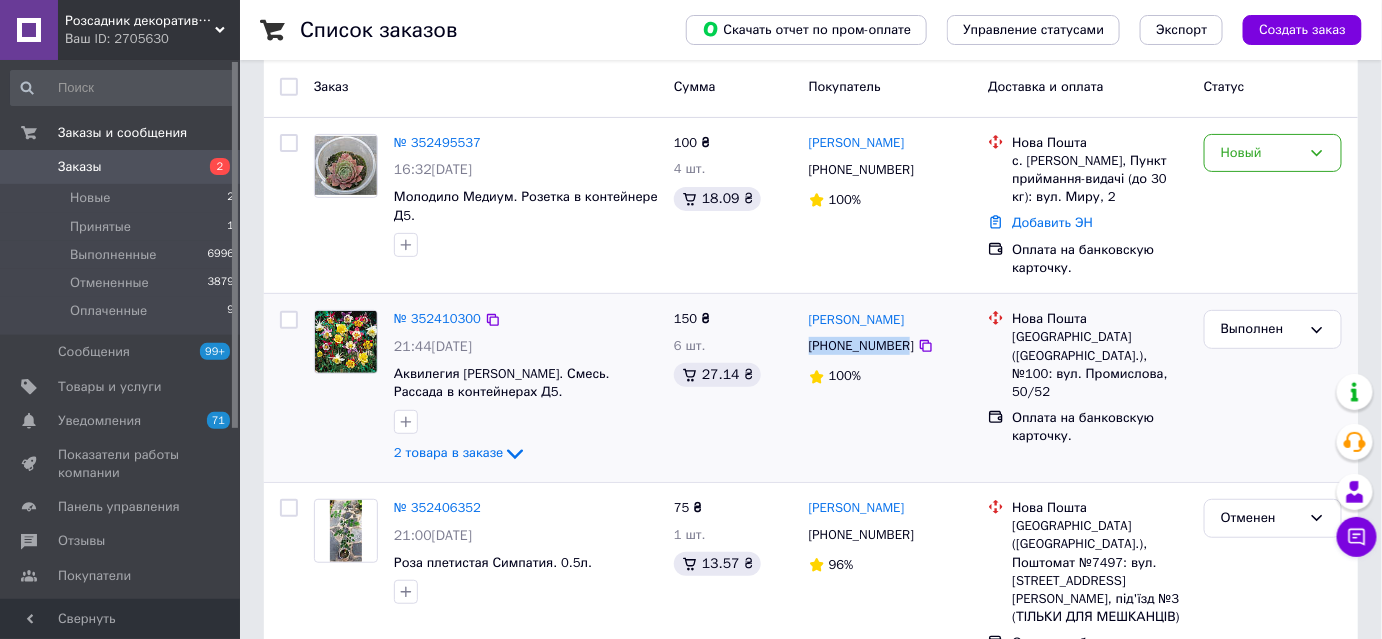 copy on "[PHONE_NUMBER]" 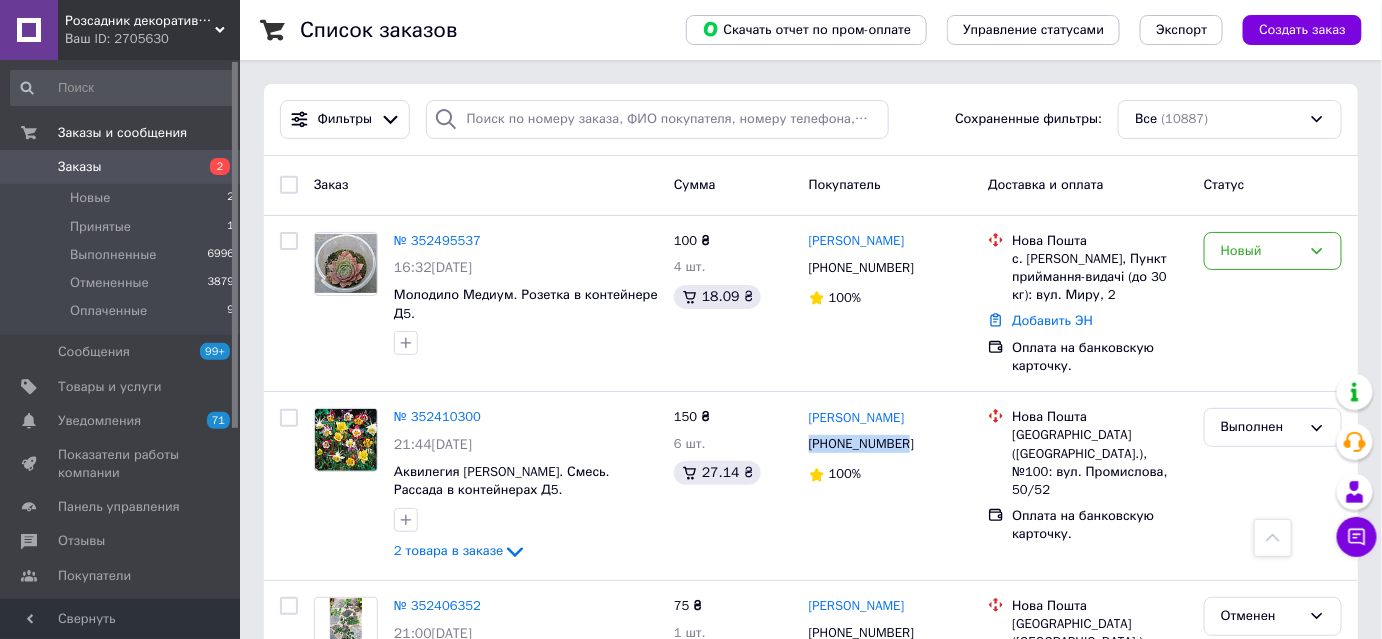 scroll, scrollTop: 0, scrollLeft: 0, axis: both 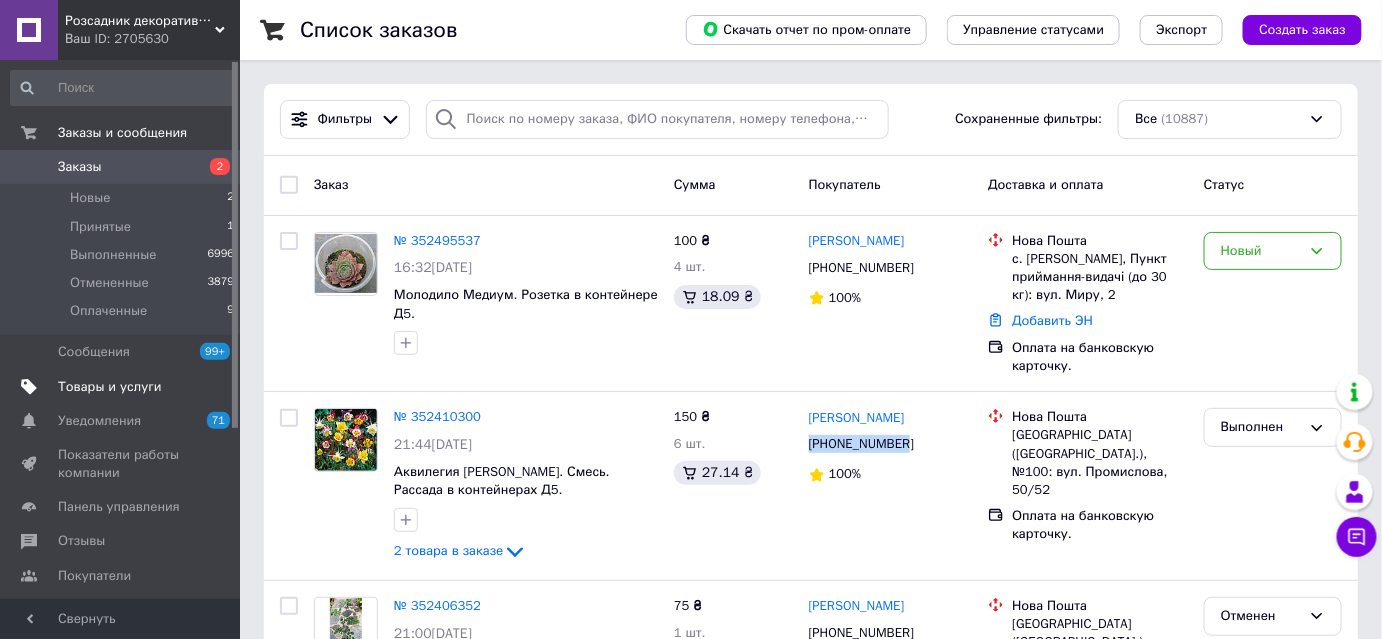 click on "Товары и услуги" at bounding box center [110, 387] 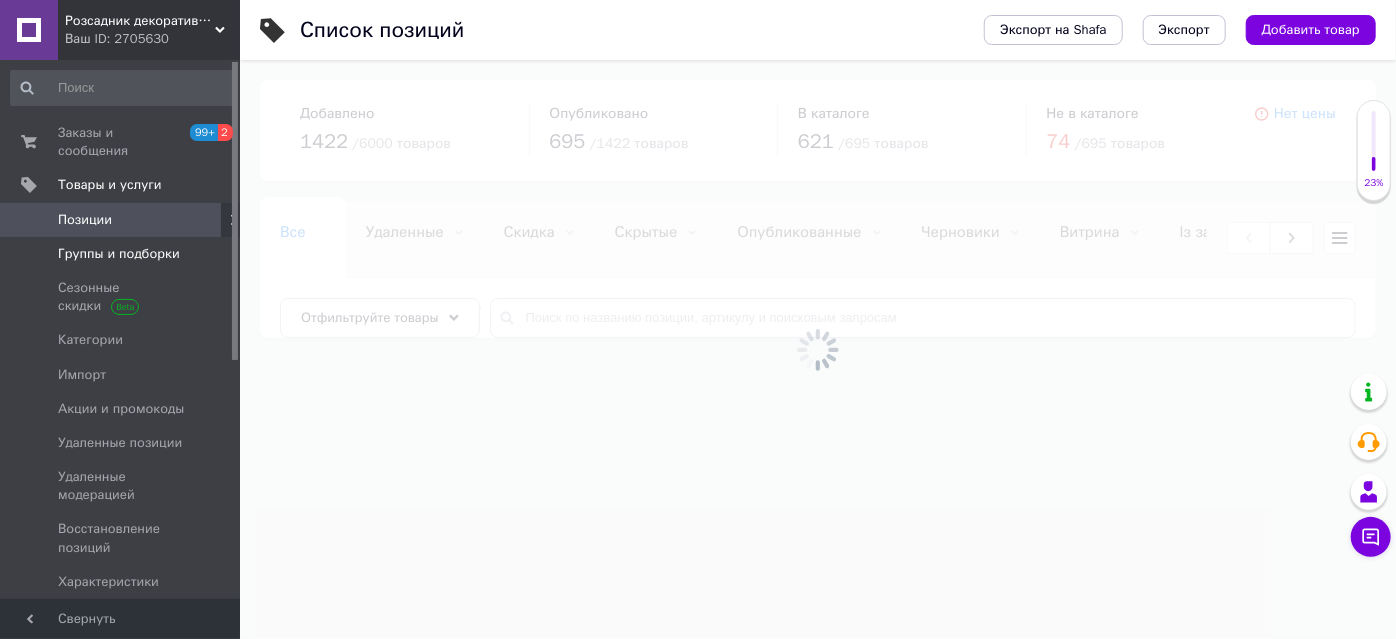 click on "Группы и подборки" at bounding box center [119, 254] 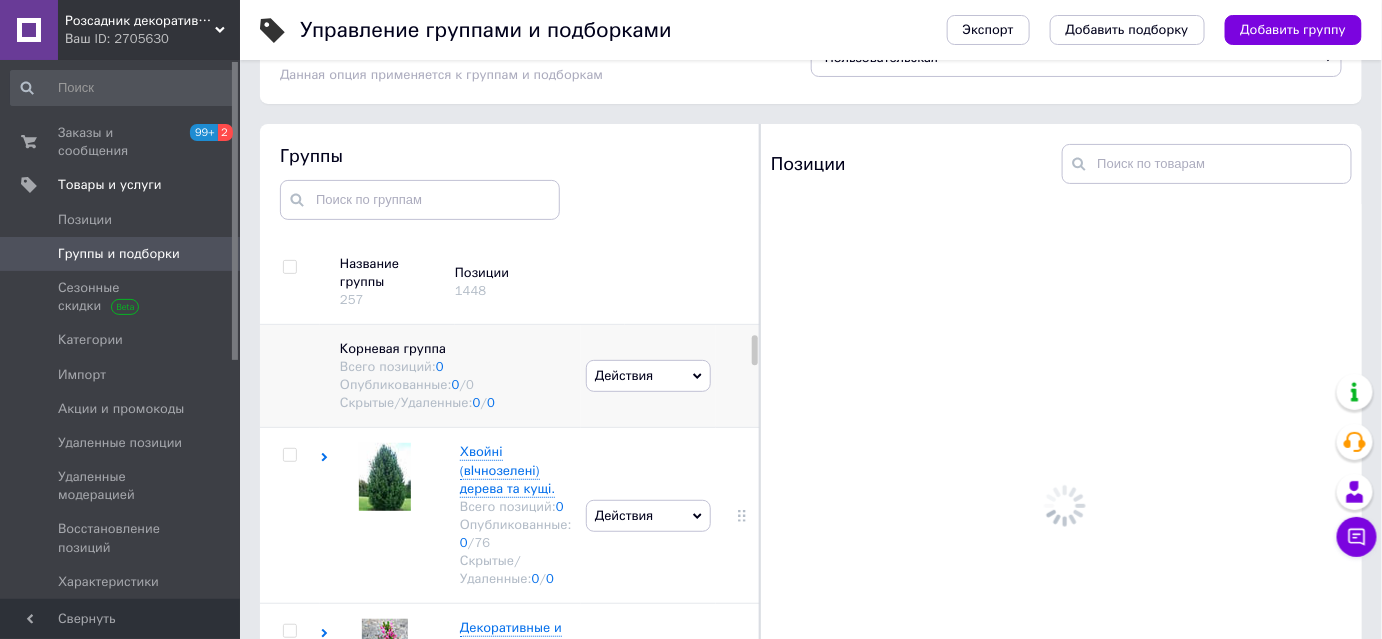 scroll, scrollTop: 113, scrollLeft: 0, axis: vertical 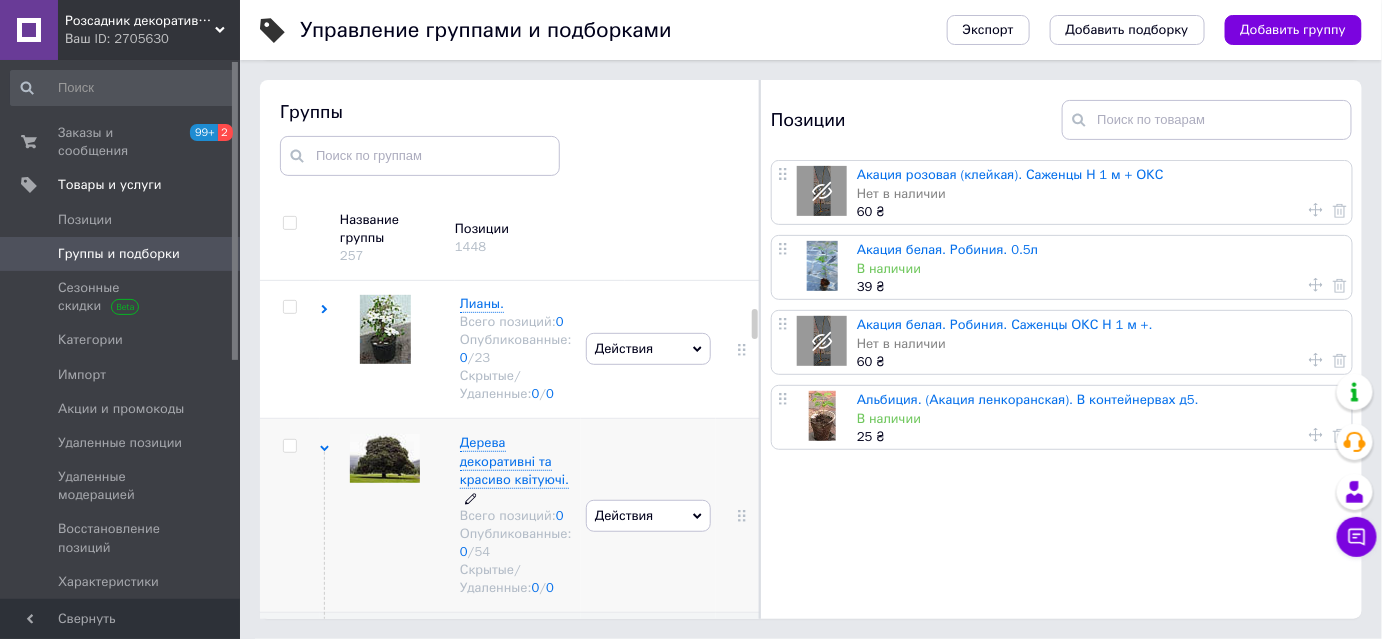click on "Дерева декоративні та красиво квітуючі." at bounding box center [514, 460] 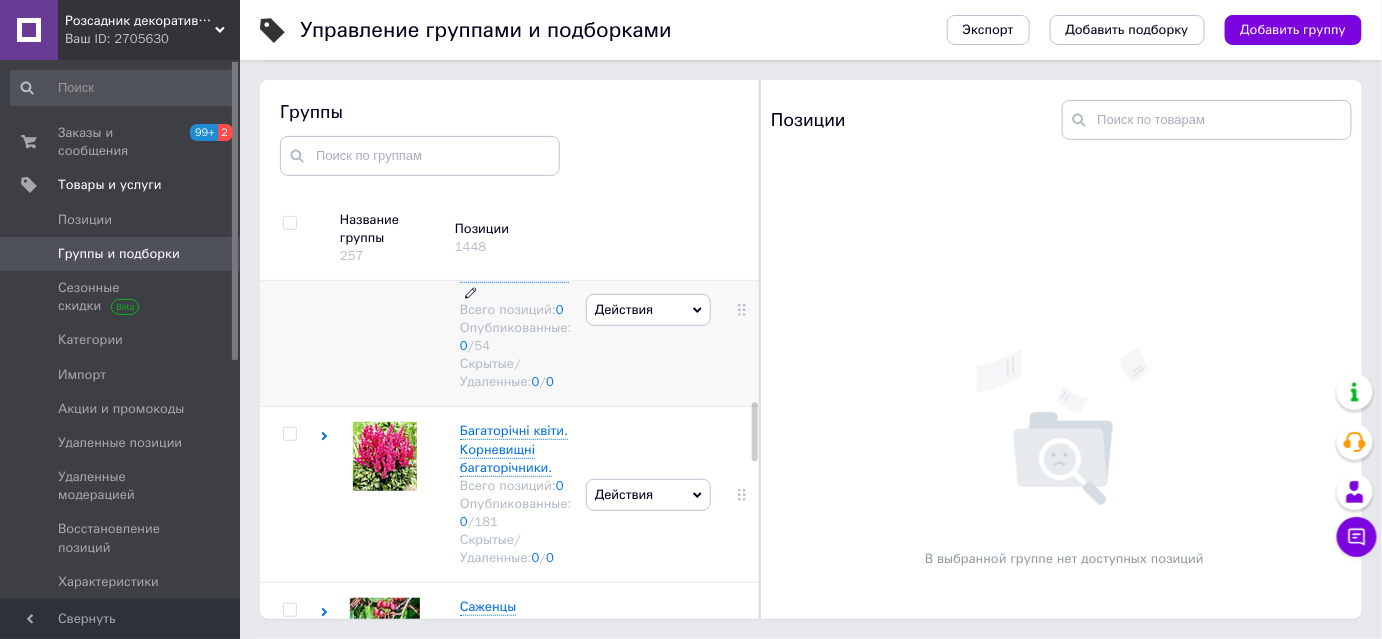 scroll, scrollTop: 747, scrollLeft: 0, axis: vertical 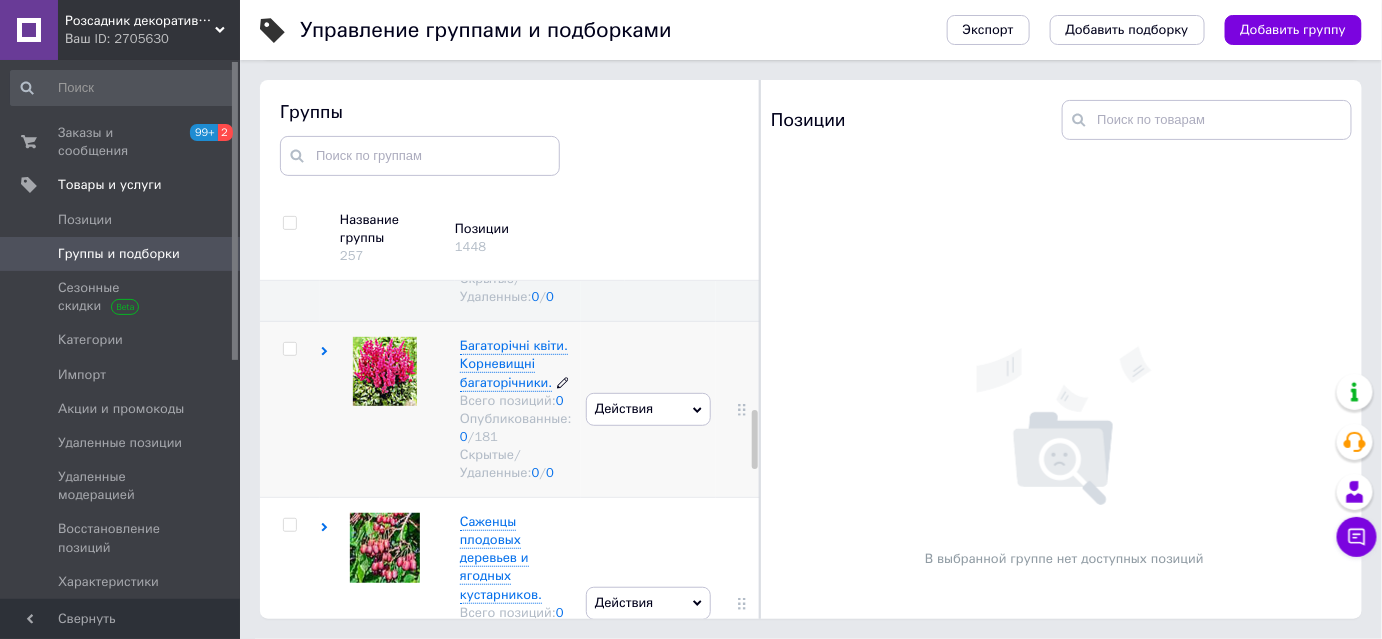 click on "Багаторічні квіти. Корневищні багаторічники." at bounding box center [514, 363] 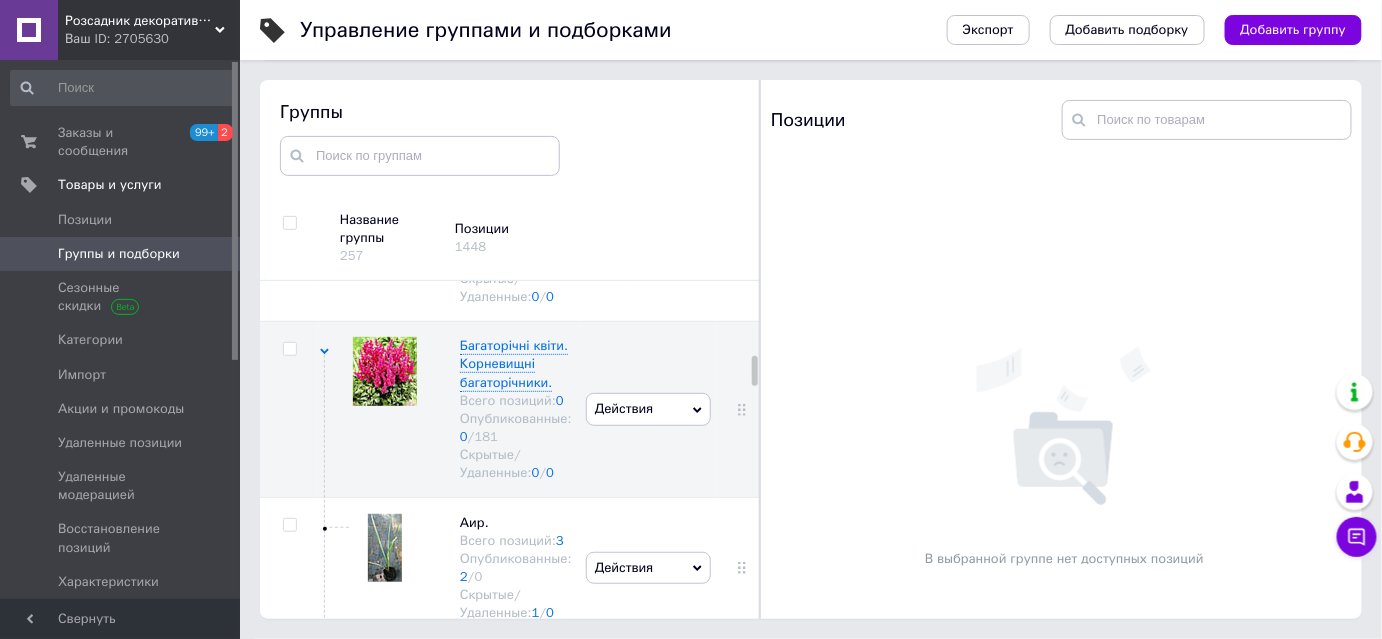 scroll, scrollTop: 3726, scrollLeft: 0, axis: vertical 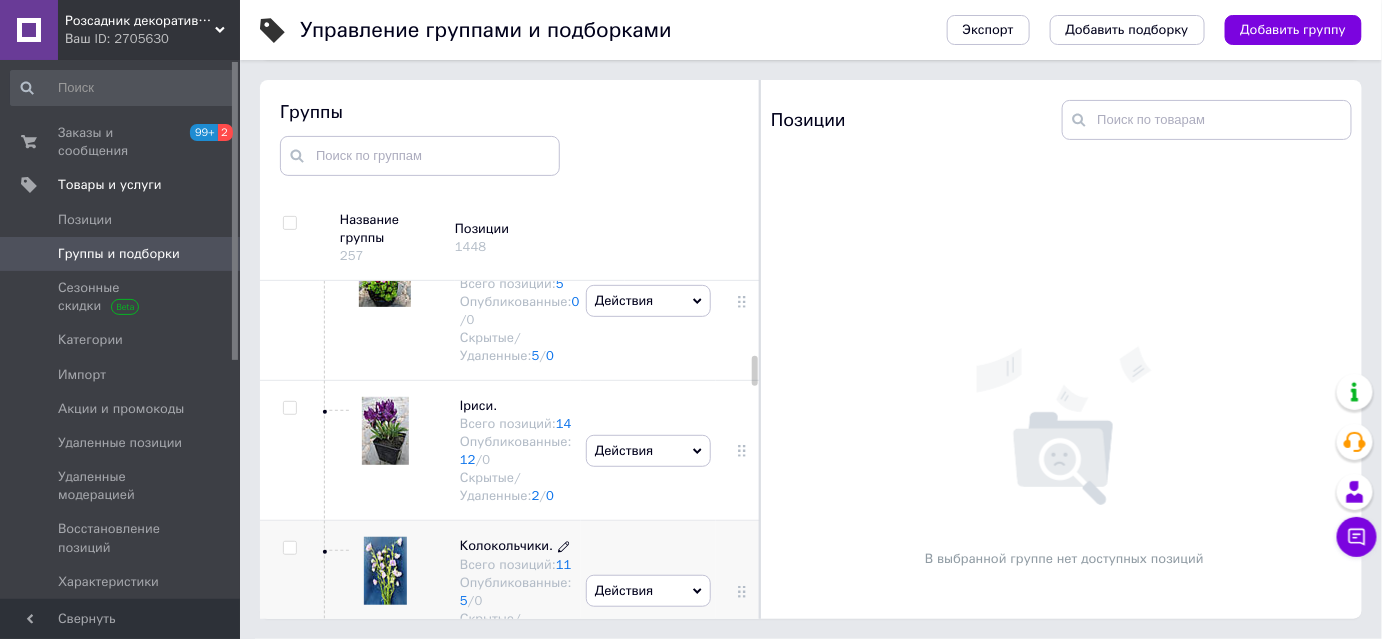 click on "Колокольчики." at bounding box center (506, 545) 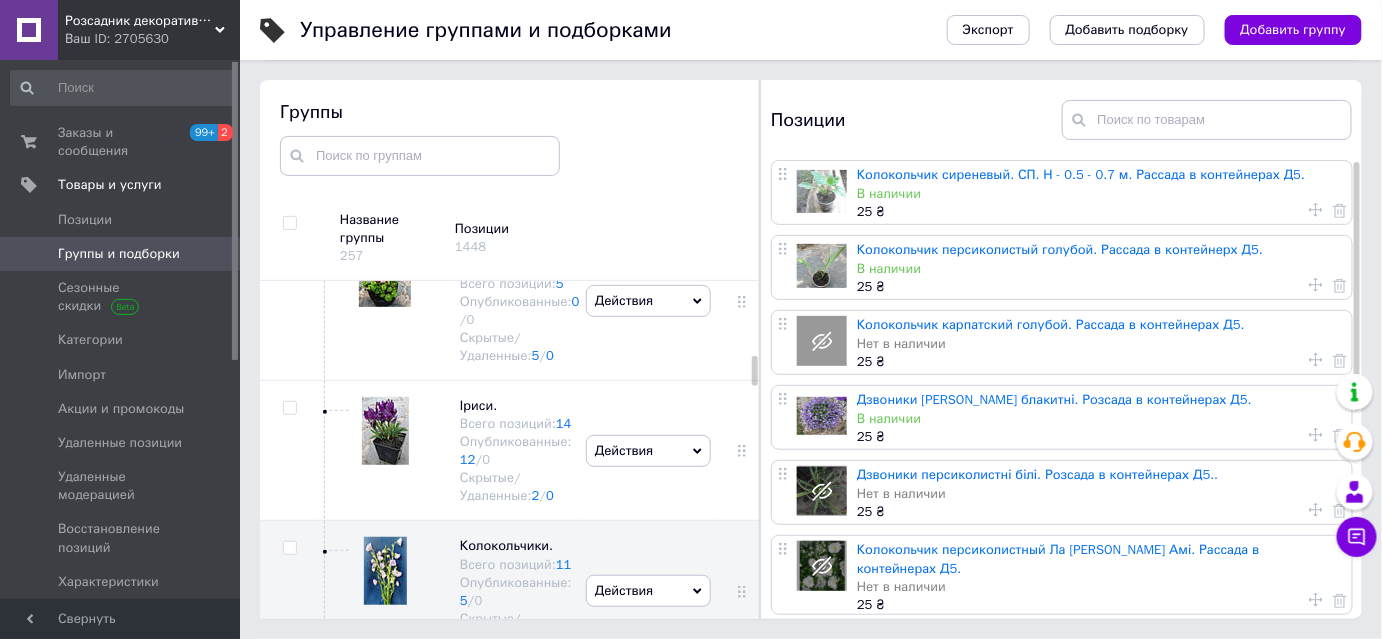 scroll, scrollTop: 0, scrollLeft: 0, axis: both 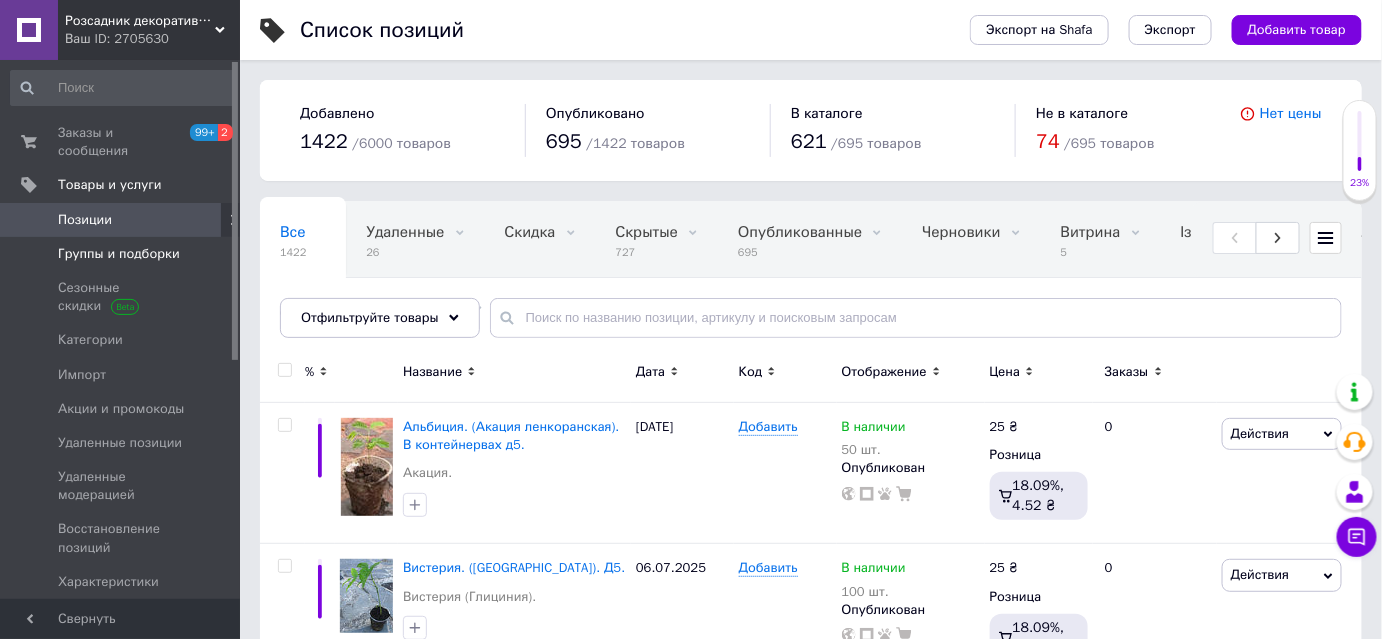 click on "Группы и подборки" at bounding box center [119, 254] 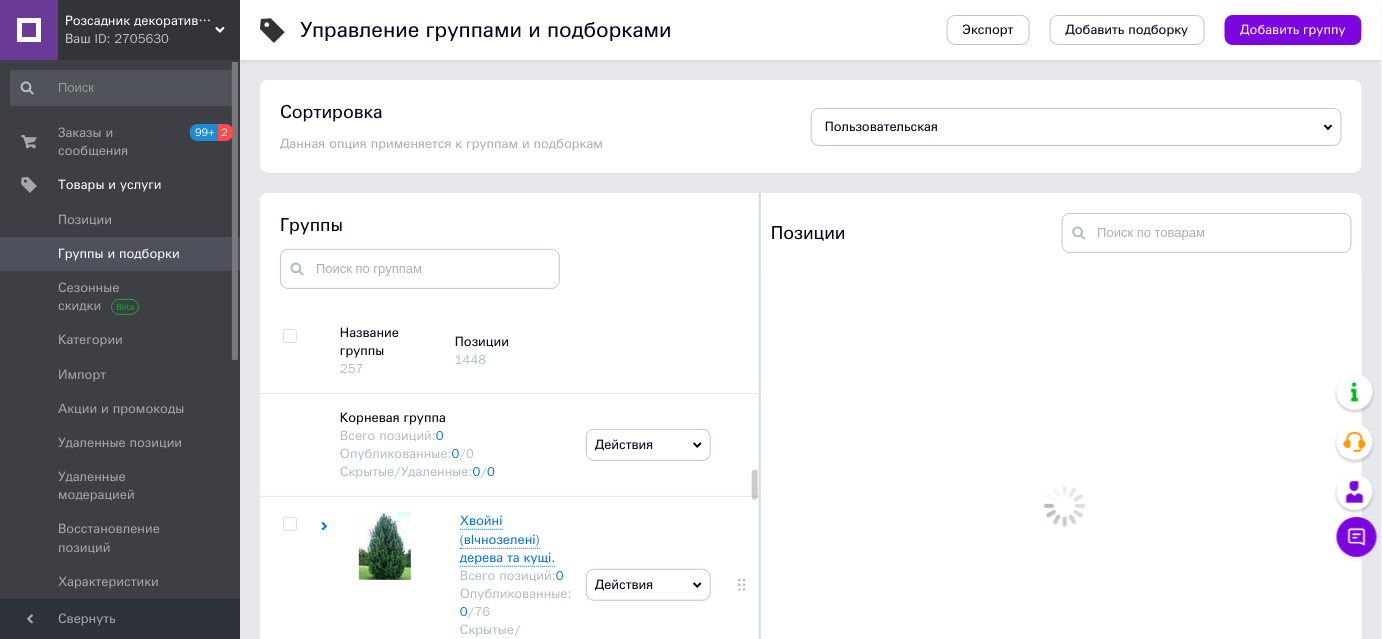 scroll, scrollTop: 113, scrollLeft: 0, axis: vertical 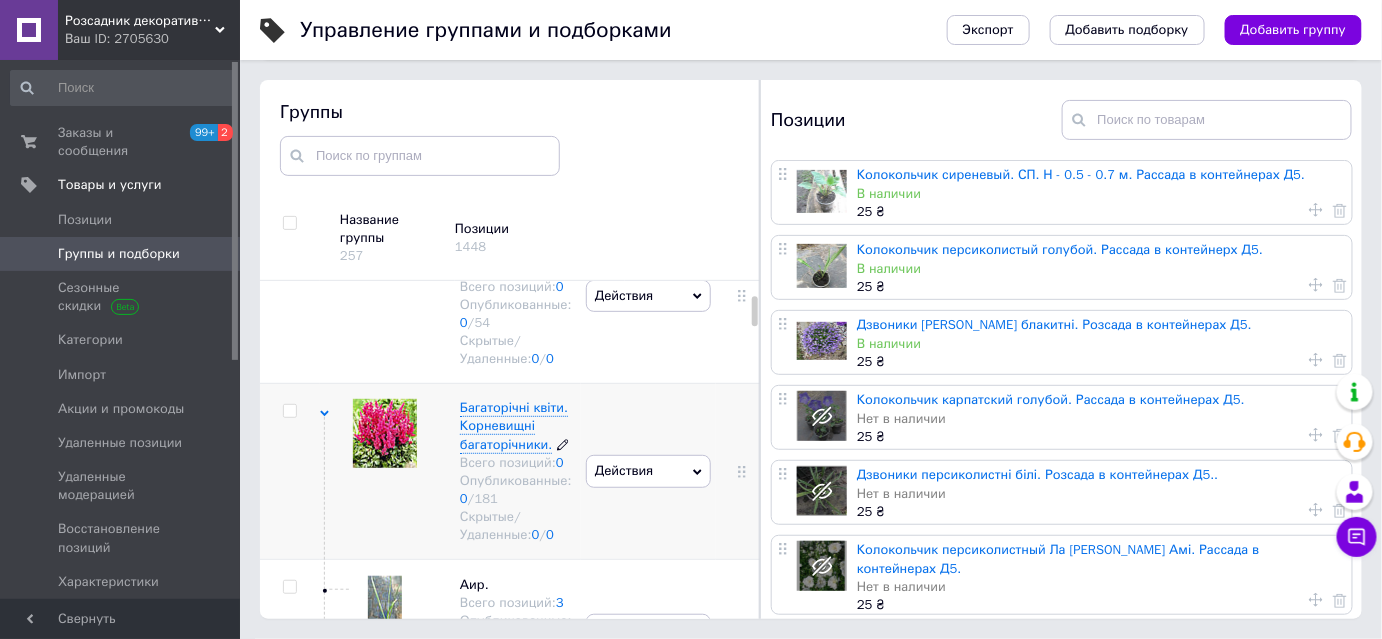 click on "Багаторічні квіти. Корневищні багаторічники." at bounding box center [514, 425] 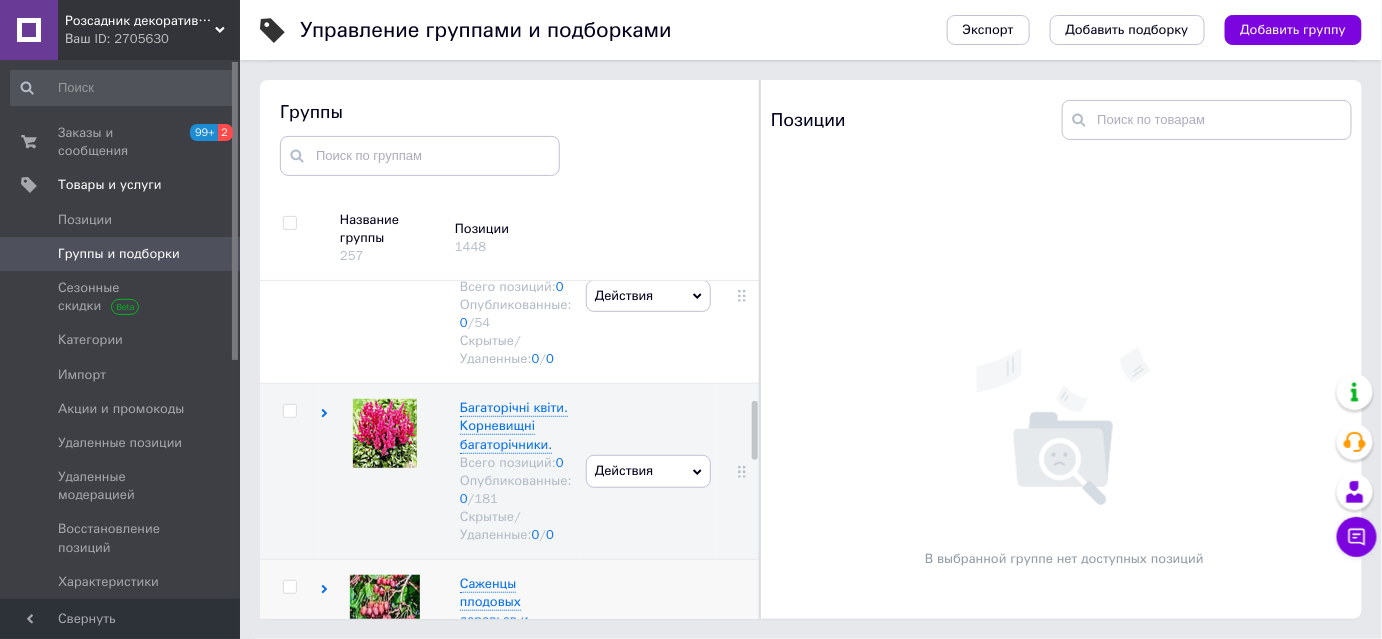 click on "Саженцы плодовых деревьев и ягодных кустарников." at bounding box center (501, 620) 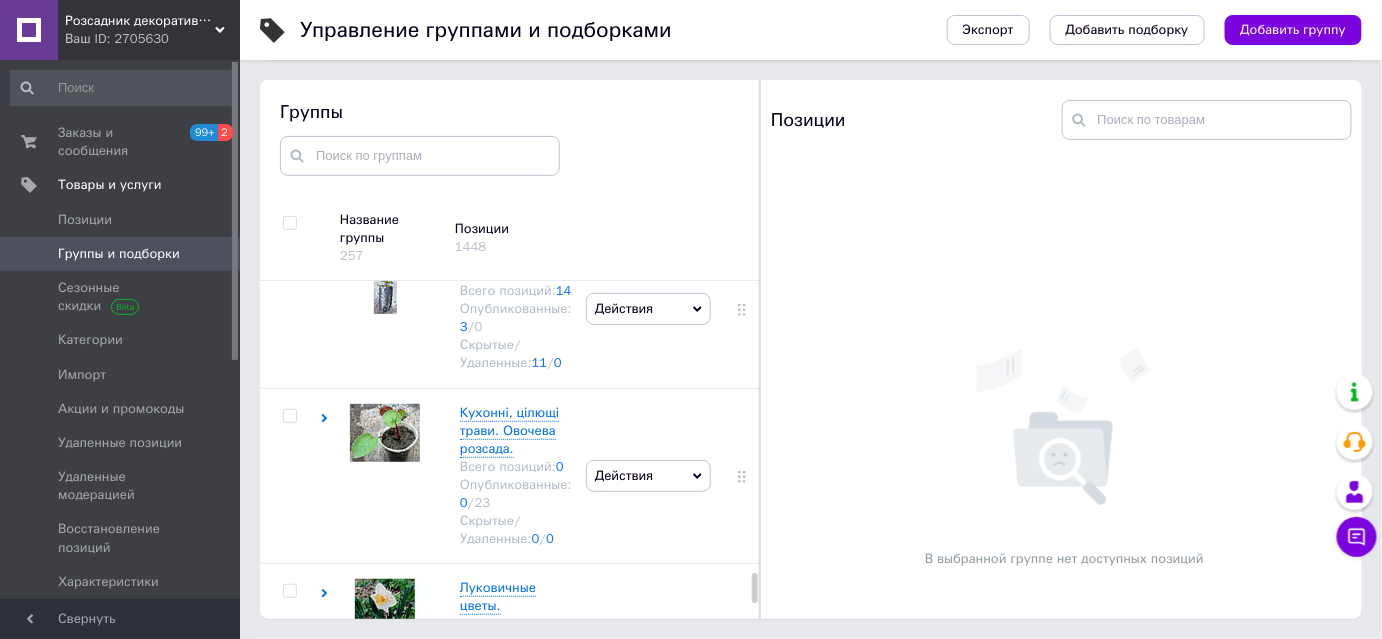 scroll, scrollTop: 3469, scrollLeft: 0, axis: vertical 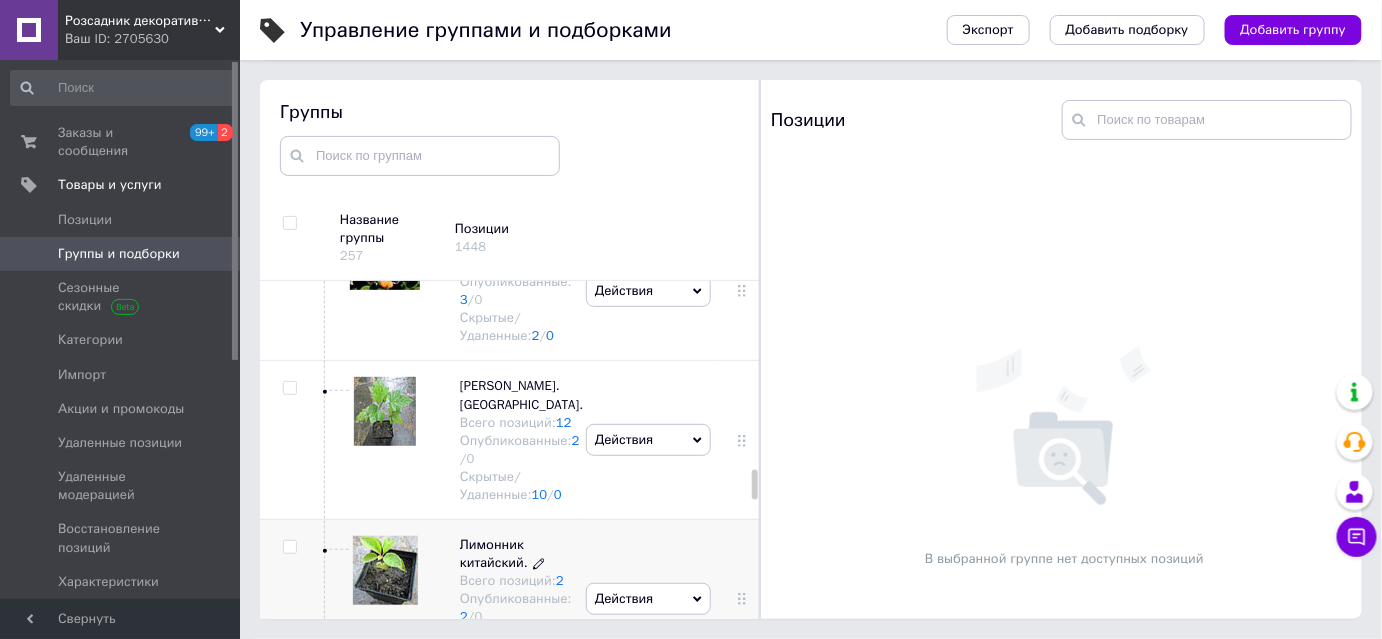 click on "Лимонник китайский." at bounding box center [494, 553] 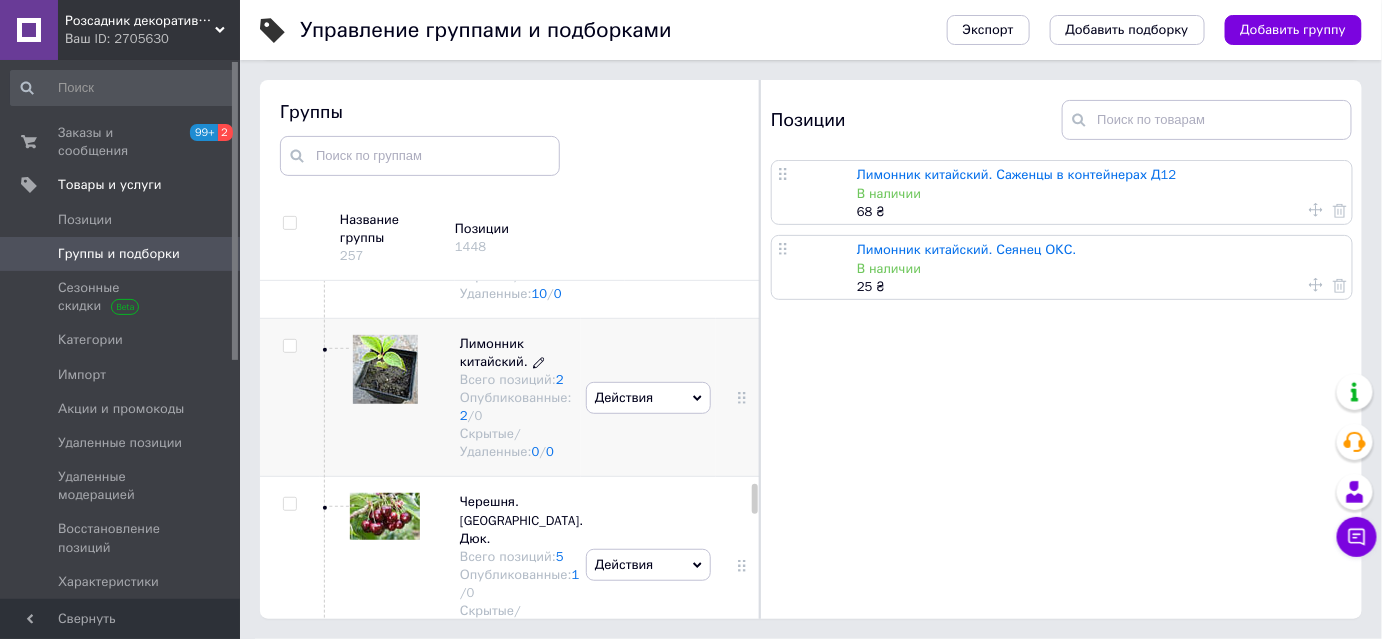 scroll, scrollTop: 3742, scrollLeft: 0, axis: vertical 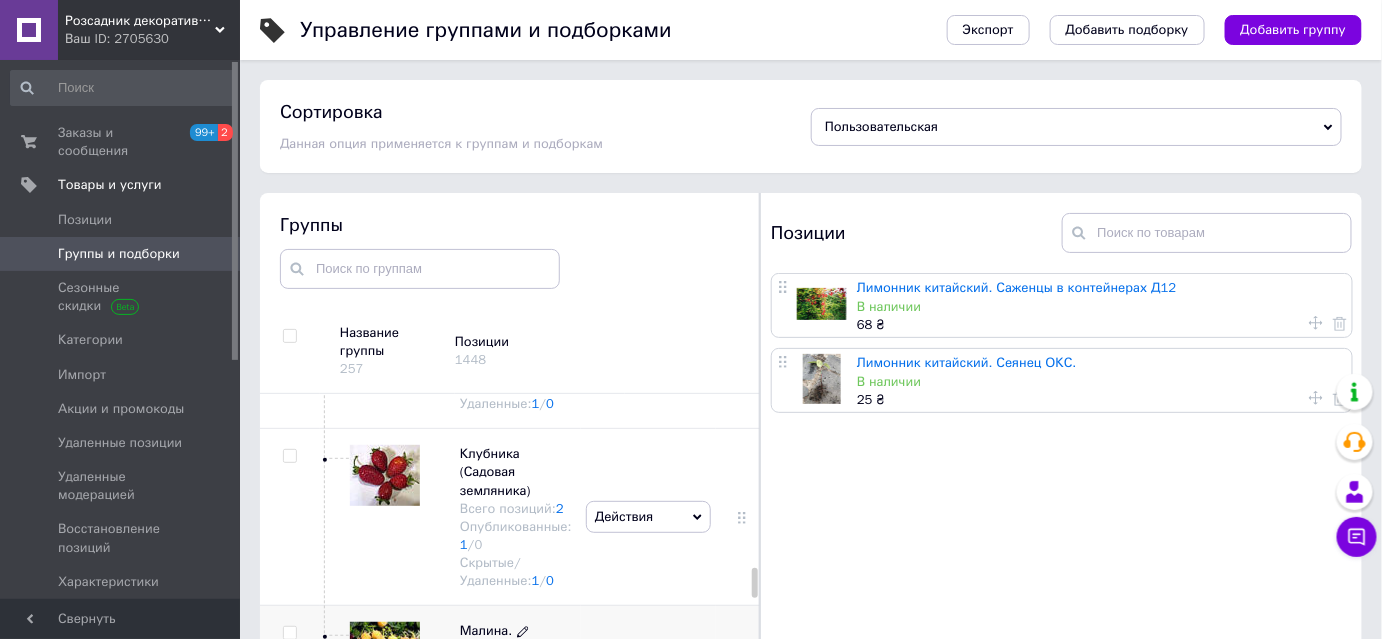 click on "Малина." at bounding box center [486, 630] 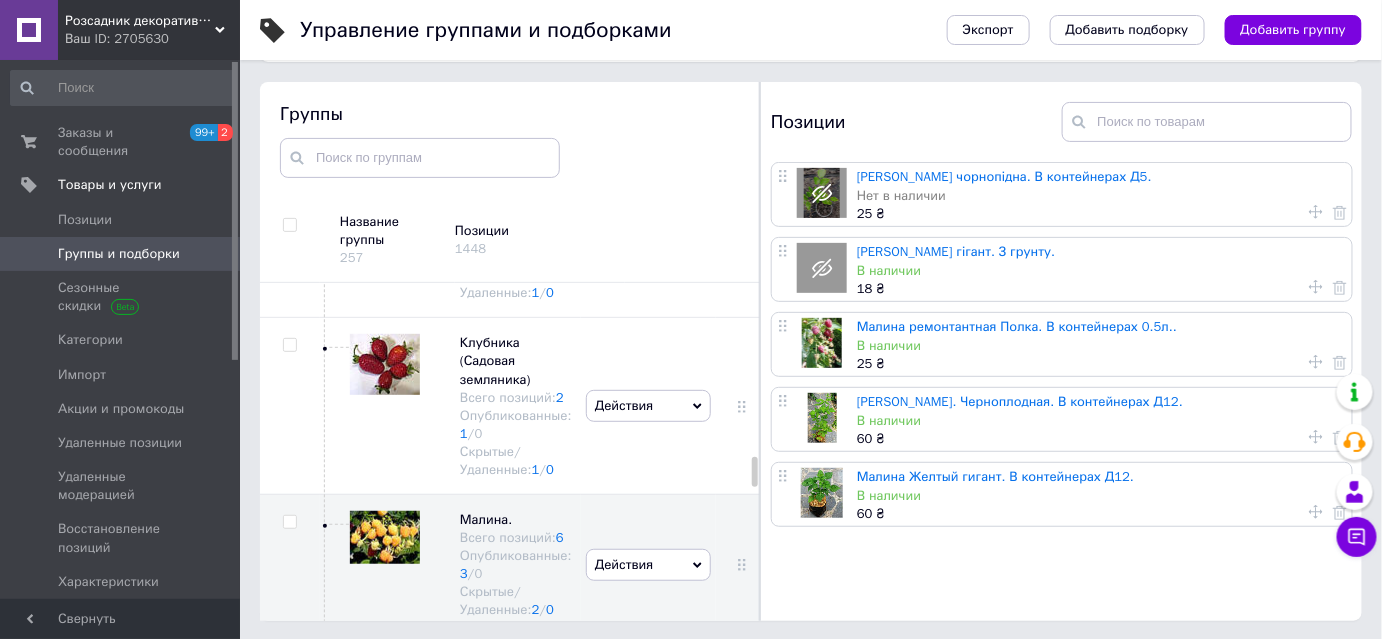 scroll, scrollTop: 113, scrollLeft: 0, axis: vertical 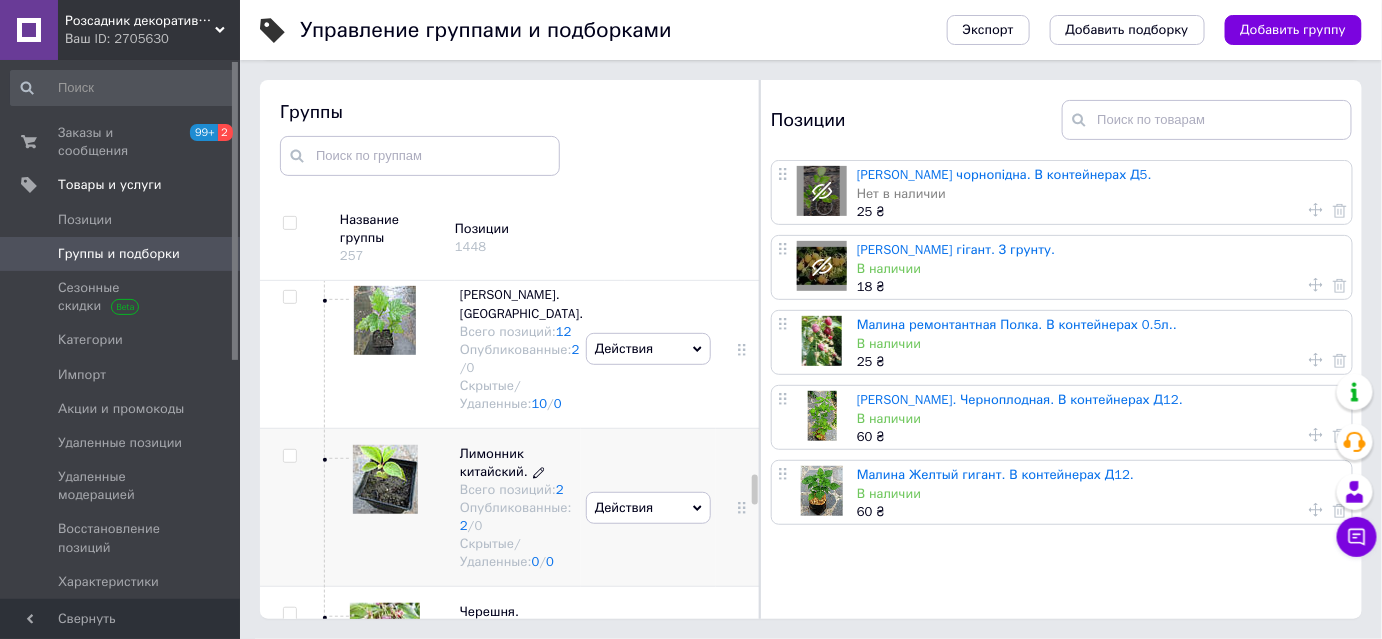 click on "Лимонник китайский." at bounding box center (494, 462) 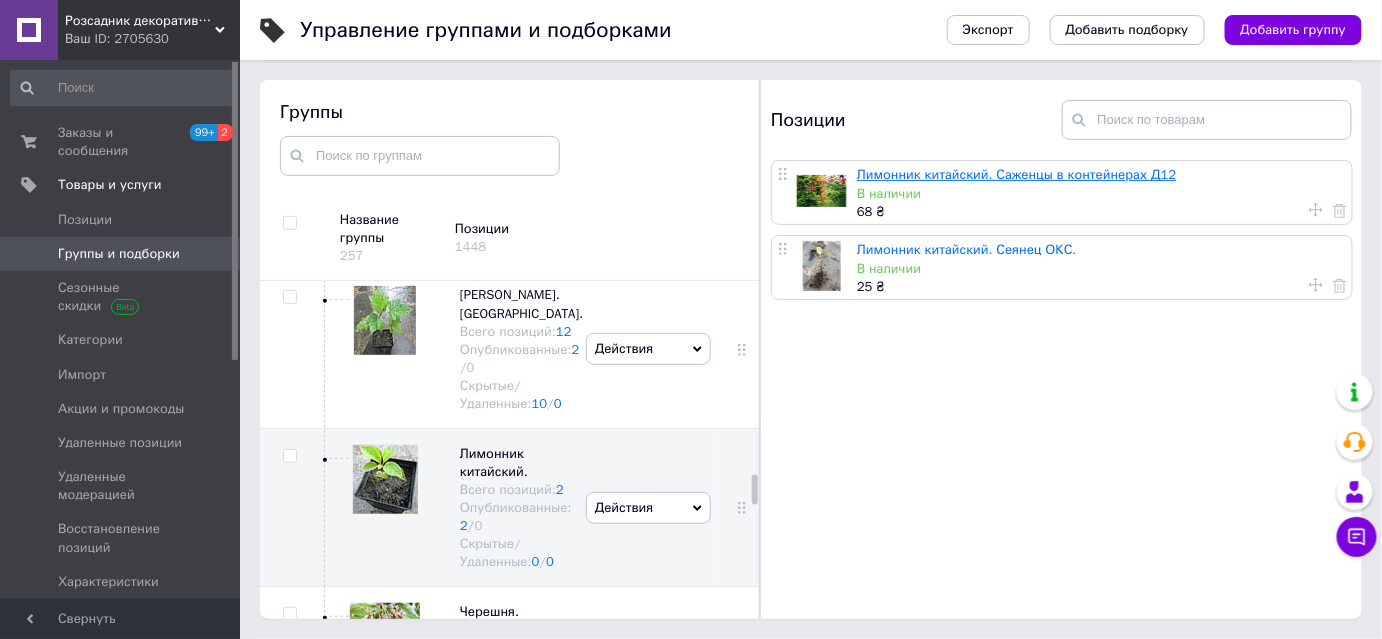 click on "Лимонник китайский. Саженцы в контейнерах Д12" at bounding box center (1016, 174) 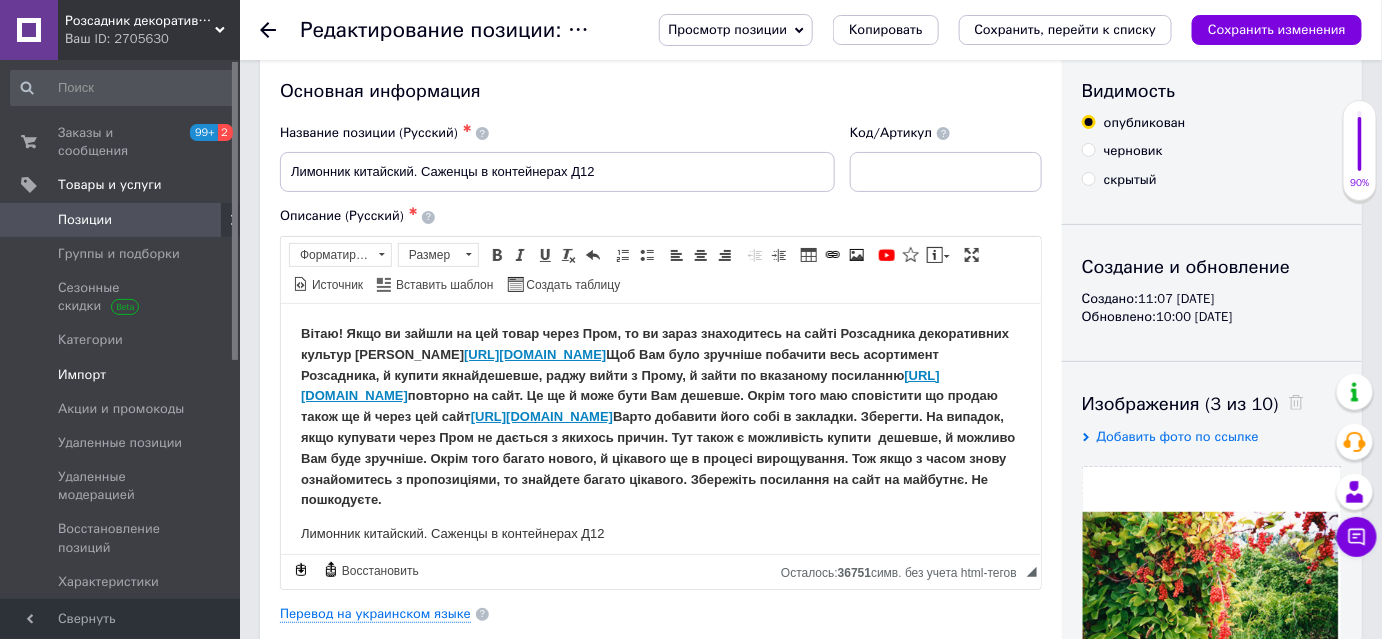 scroll, scrollTop: 0, scrollLeft: 0, axis: both 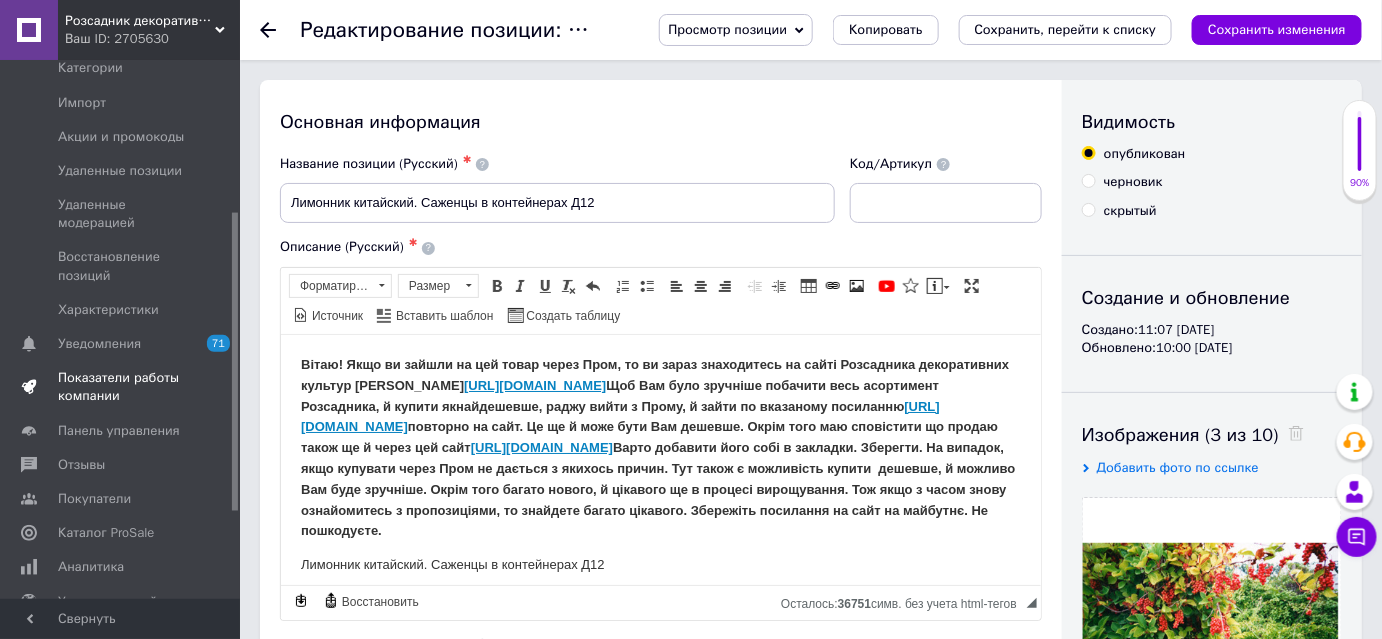 click on "Показатели работы компании" at bounding box center [121, 387] 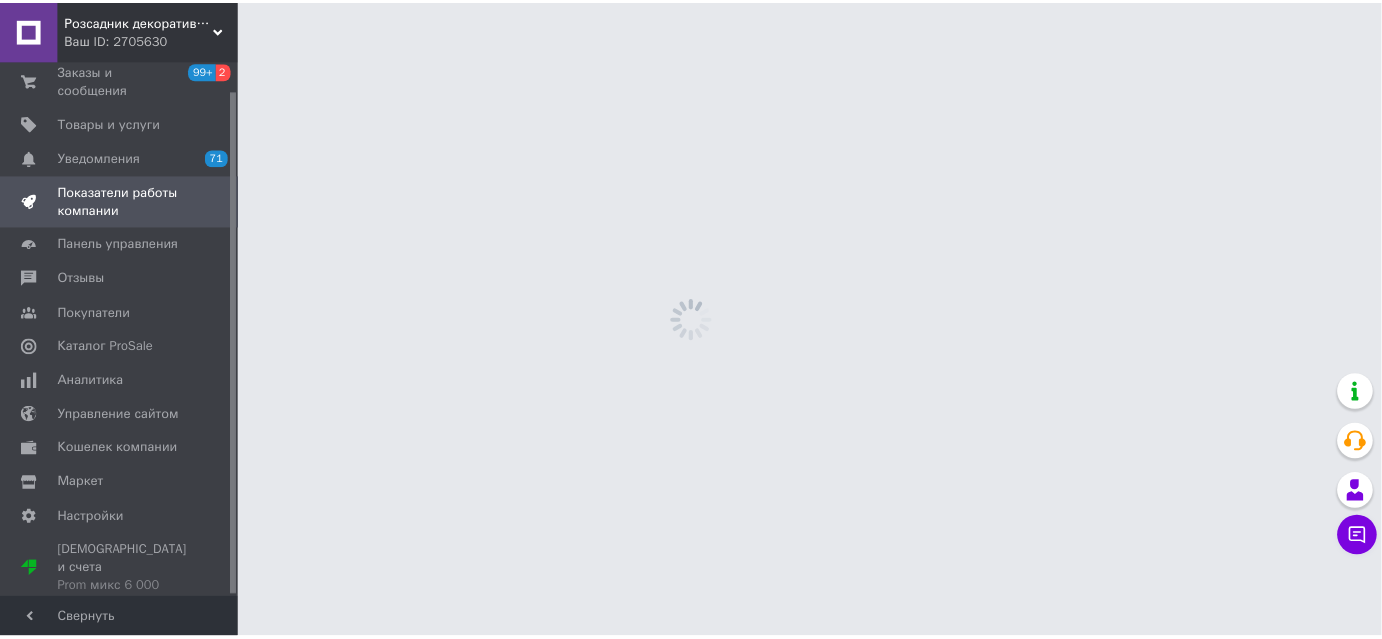 scroll, scrollTop: 31, scrollLeft: 0, axis: vertical 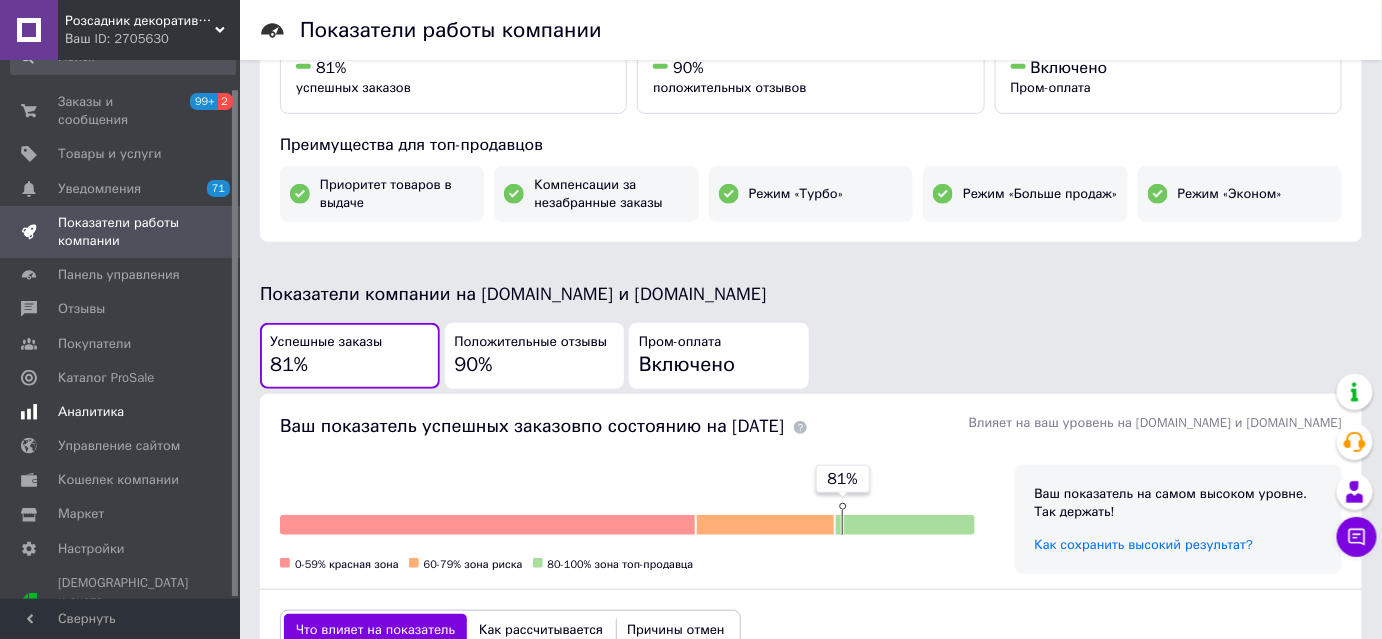 click on "Аналитика" at bounding box center (91, 412) 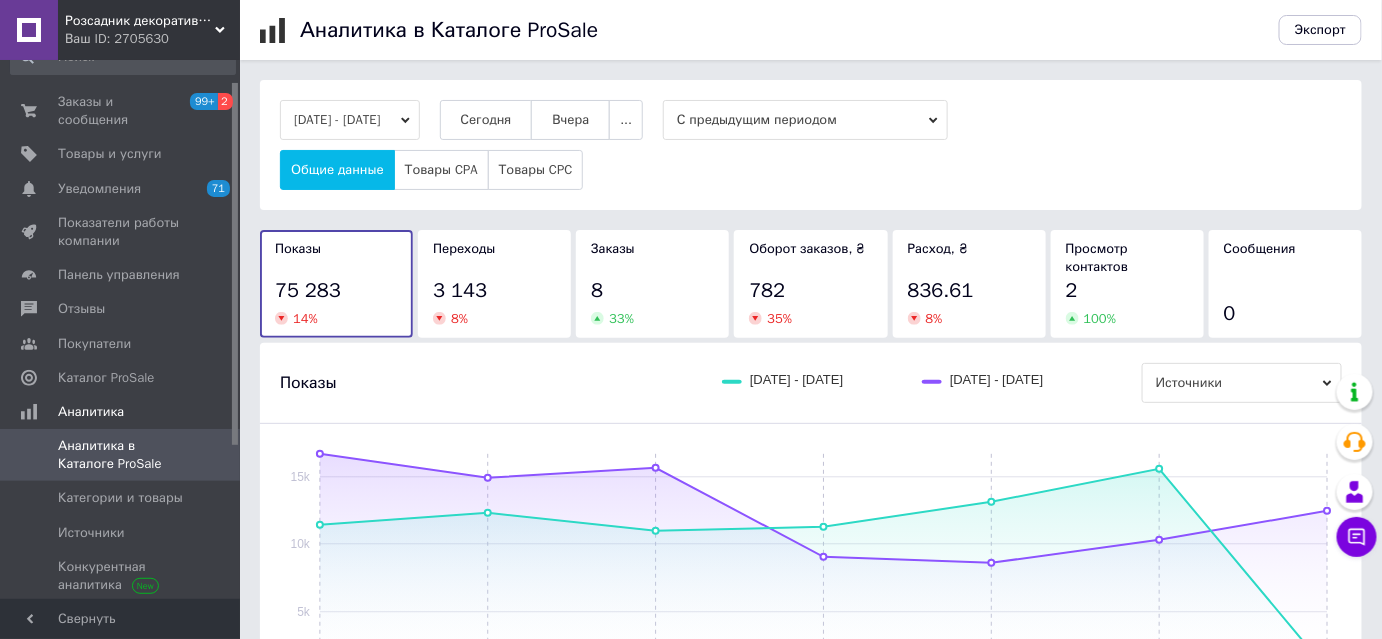 click on "3 143" at bounding box center [494, 291] 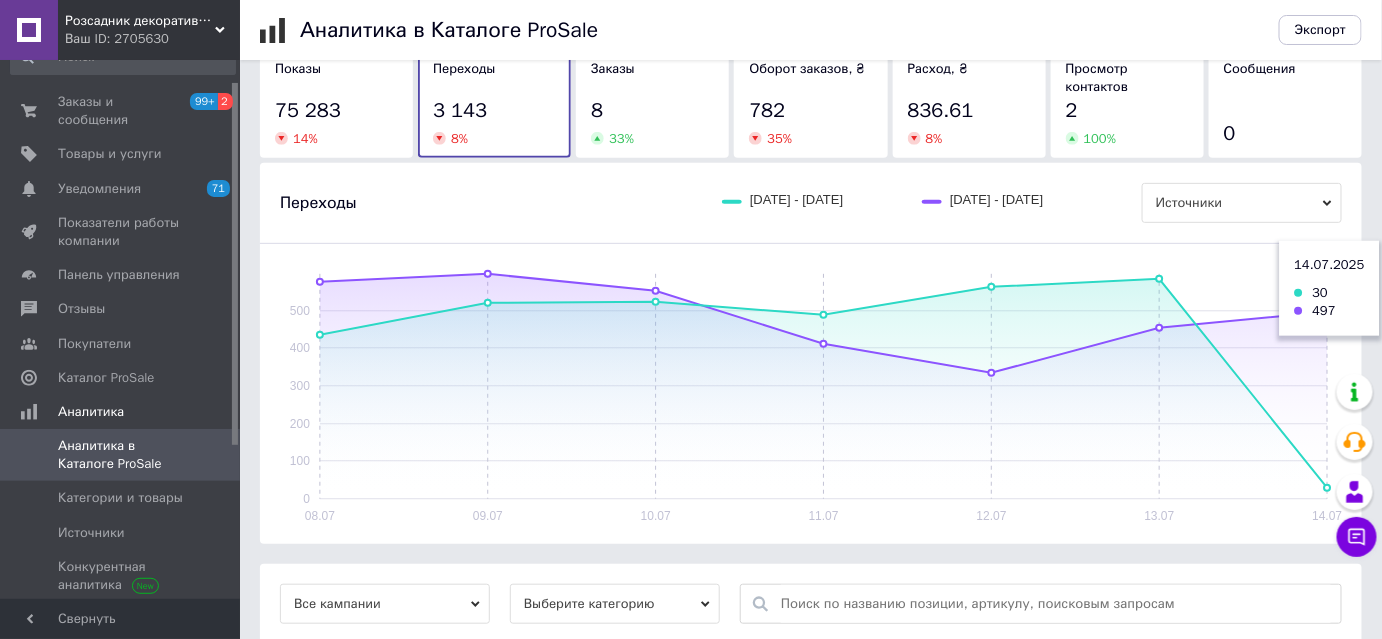 scroll, scrollTop: 181, scrollLeft: 0, axis: vertical 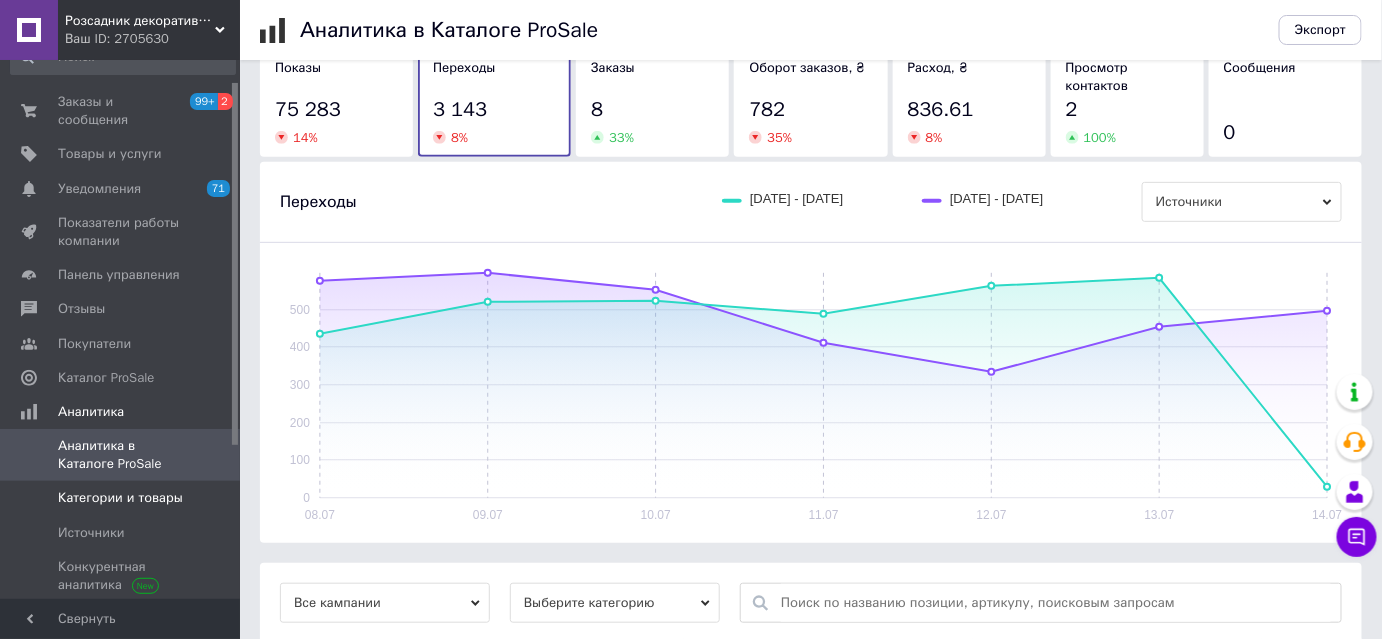 click on "Категории и товары" at bounding box center [120, 498] 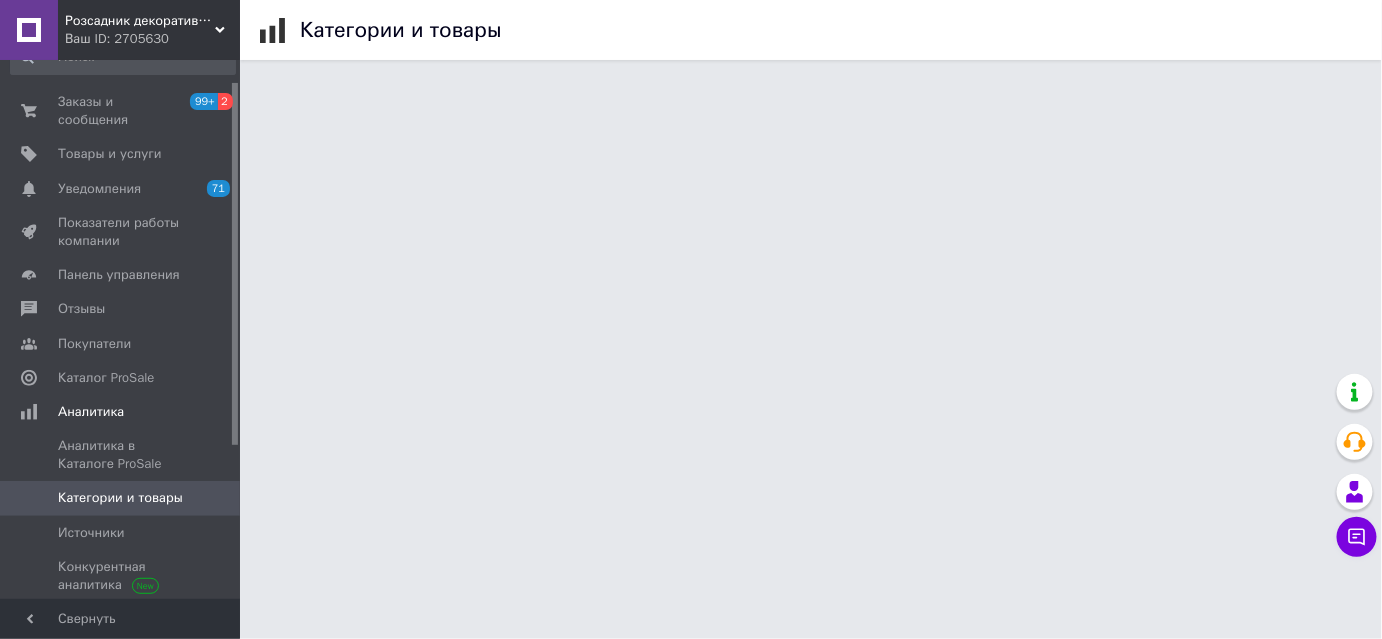 scroll, scrollTop: 0, scrollLeft: 0, axis: both 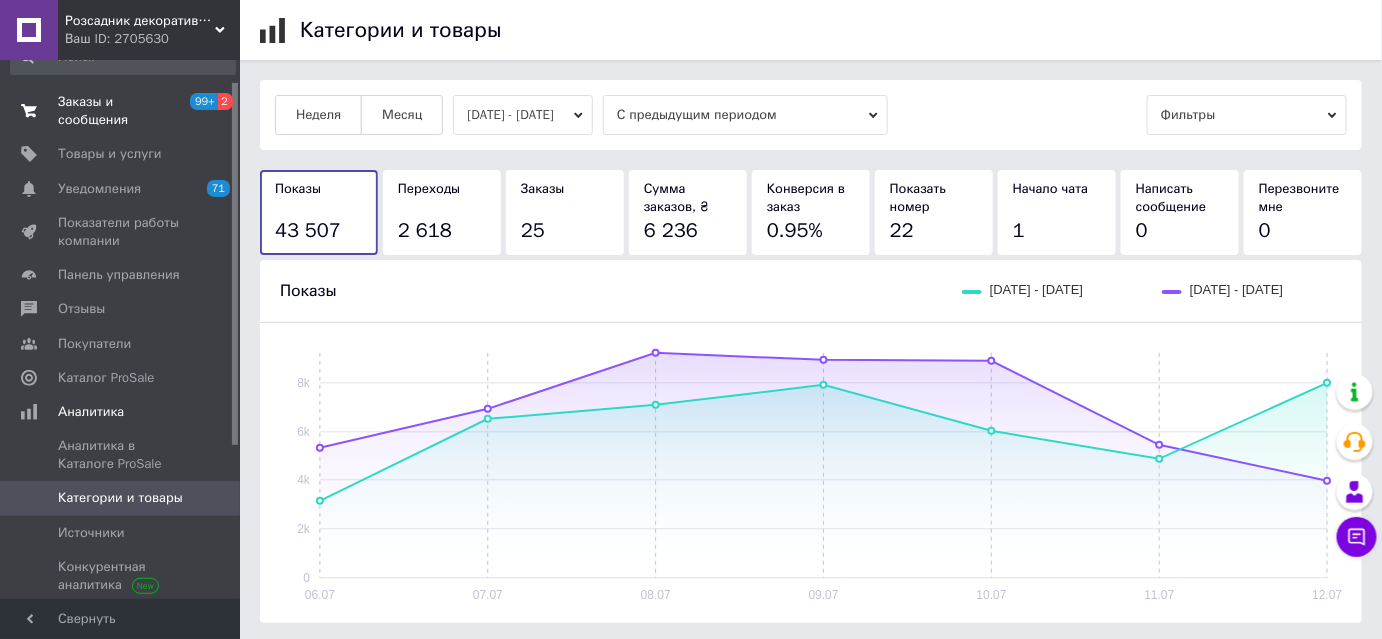 click on "Заказы и сообщения" at bounding box center (121, 111) 